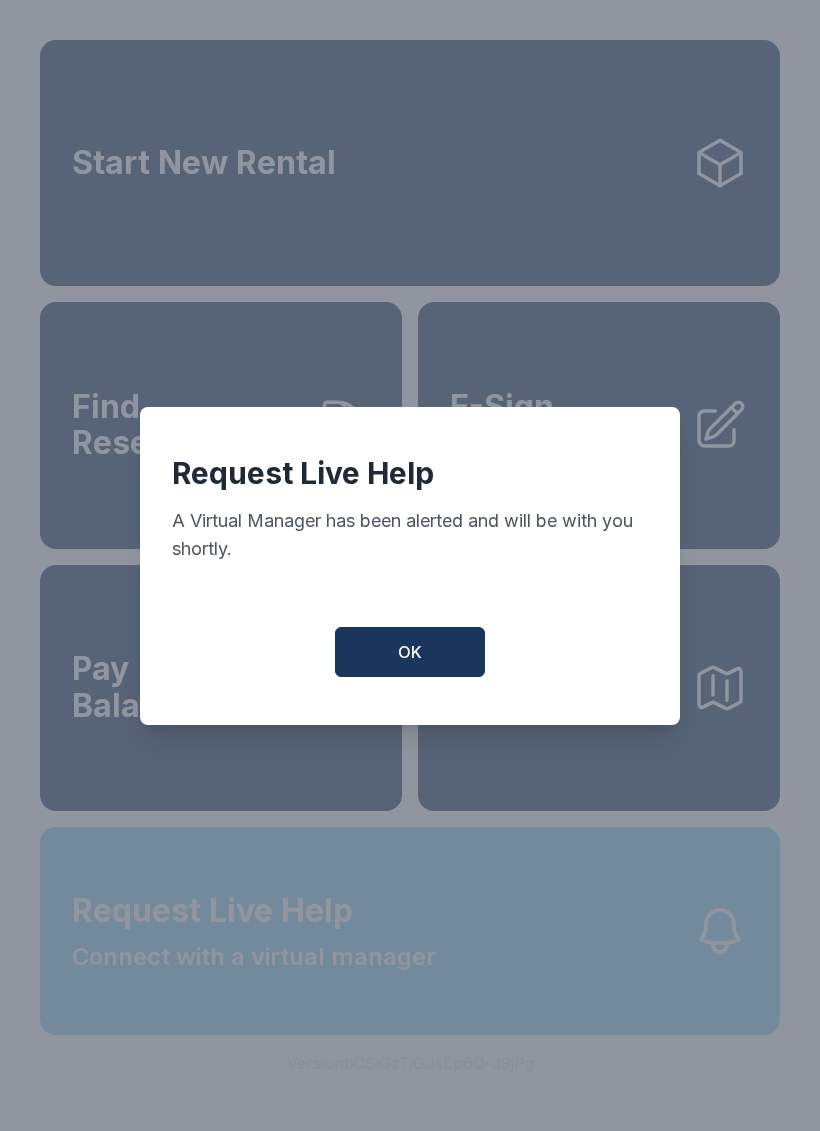 scroll, scrollTop: 0, scrollLeft: 0, axis: both 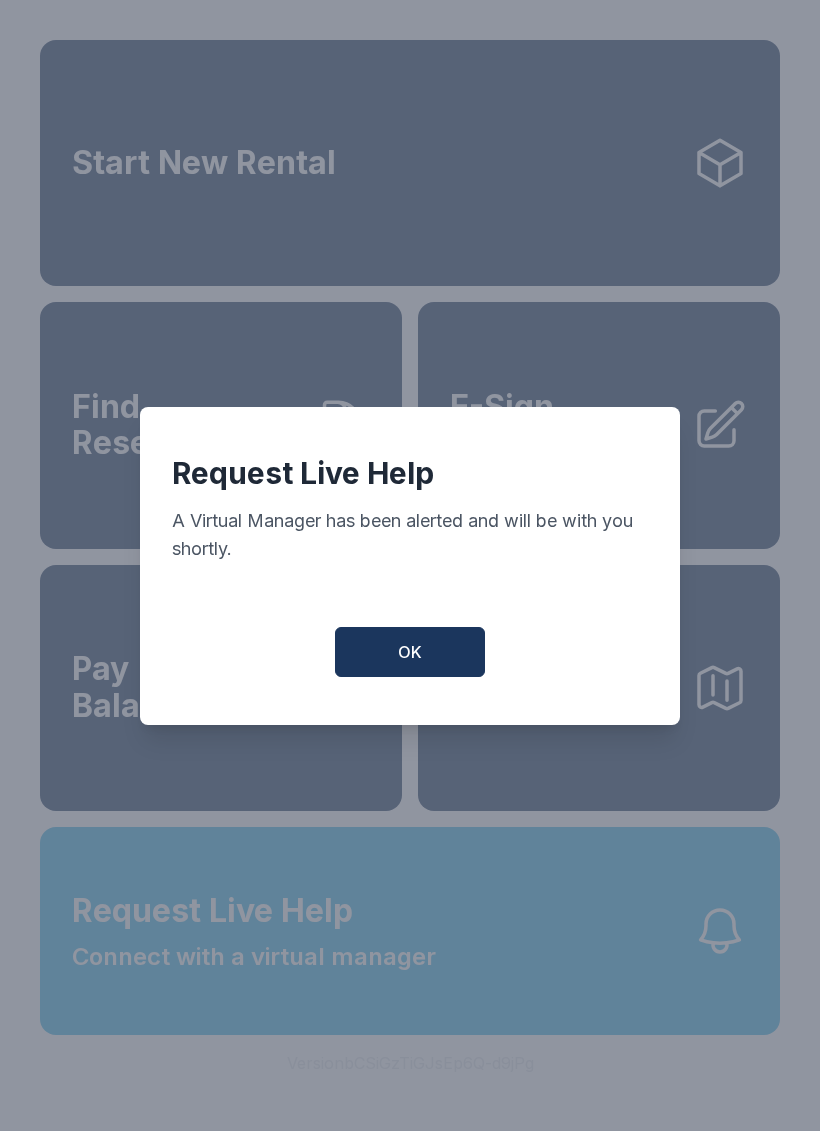 click on "OK" at bounding box center (410, 652) 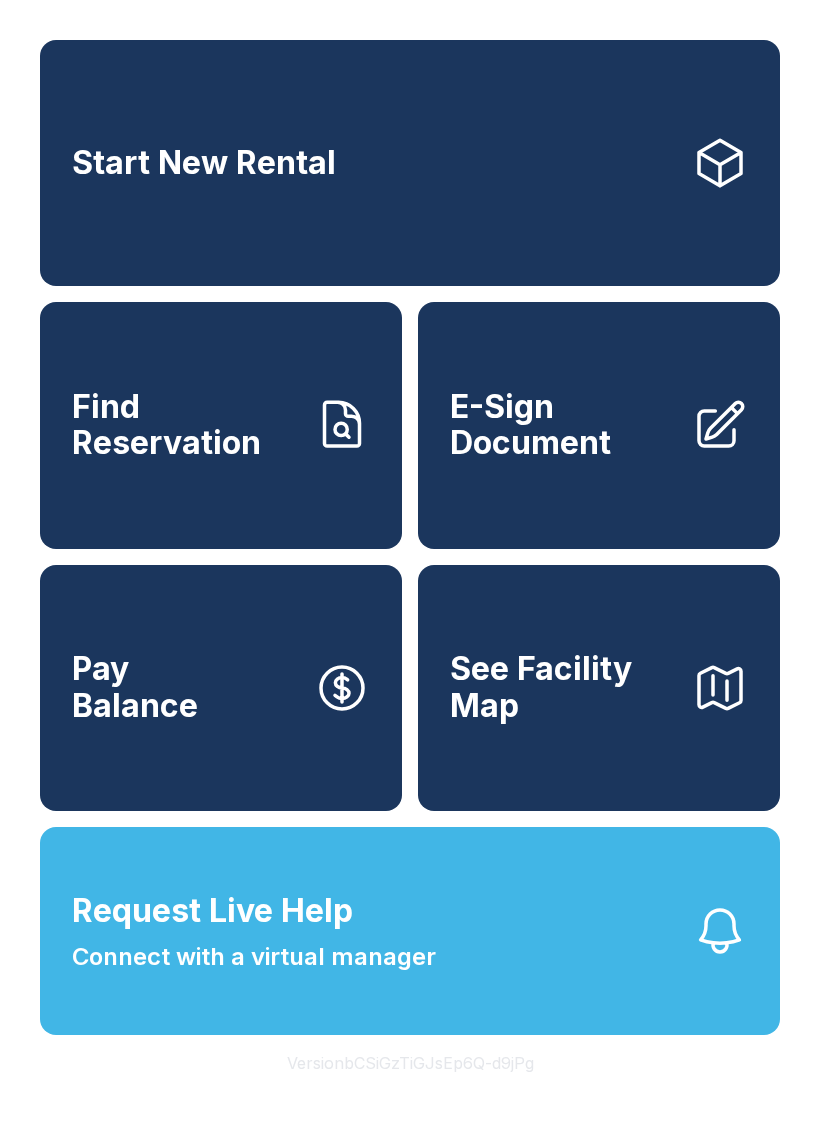 click on "Request Live Help Connect with a virtual manager" at bounding box center (410, 931) 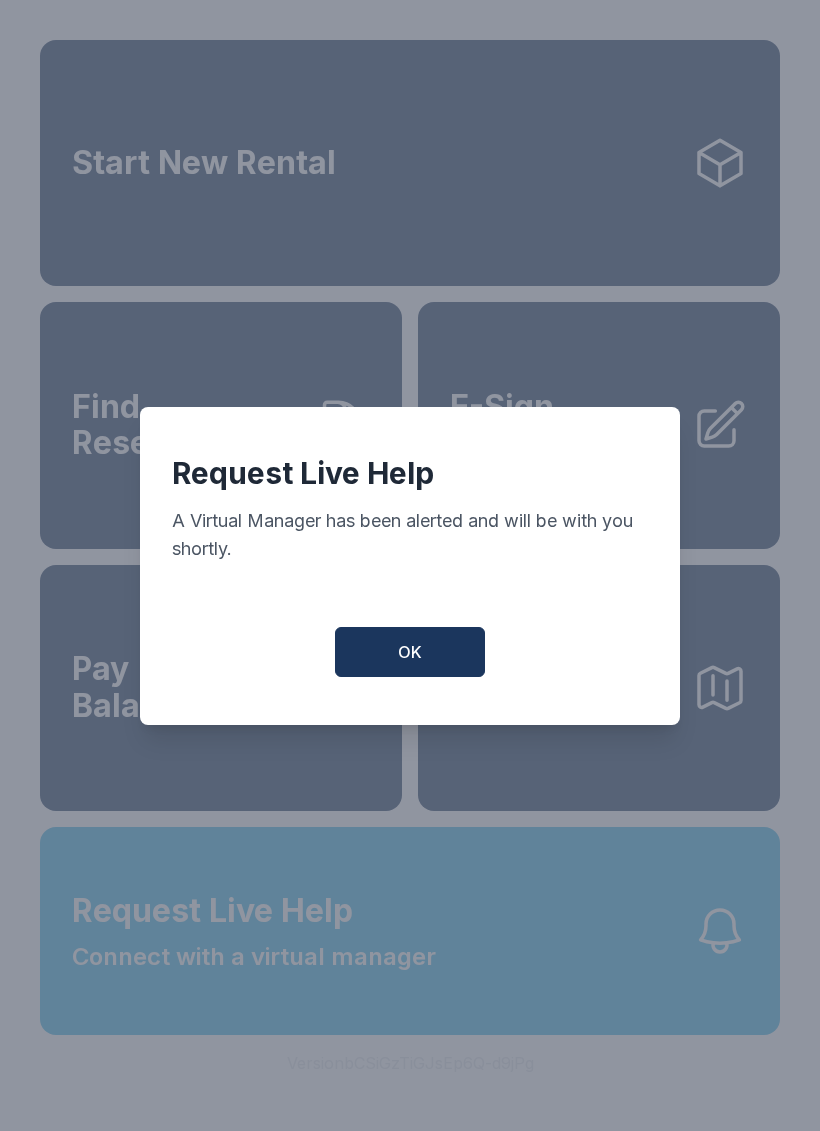 click on "OK" at bounding box center (410, 652) 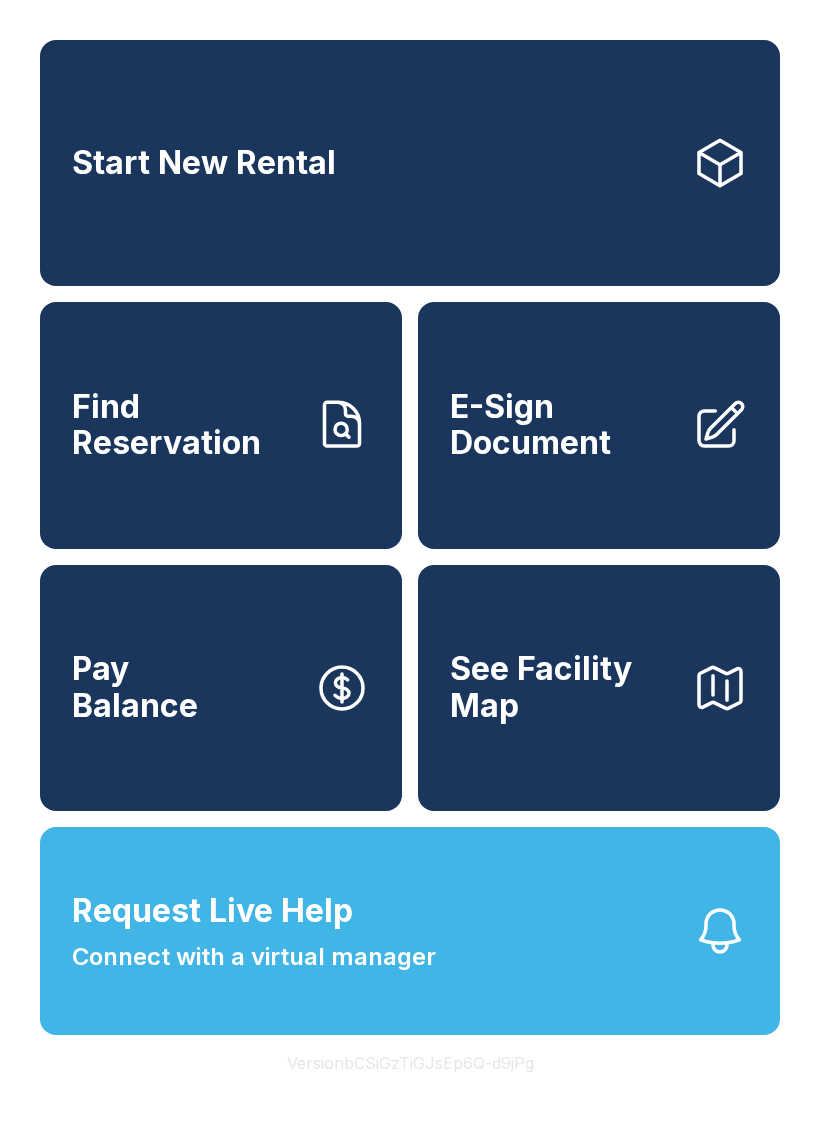 click on "E-Sign Document" at bounding box center (563, 425) 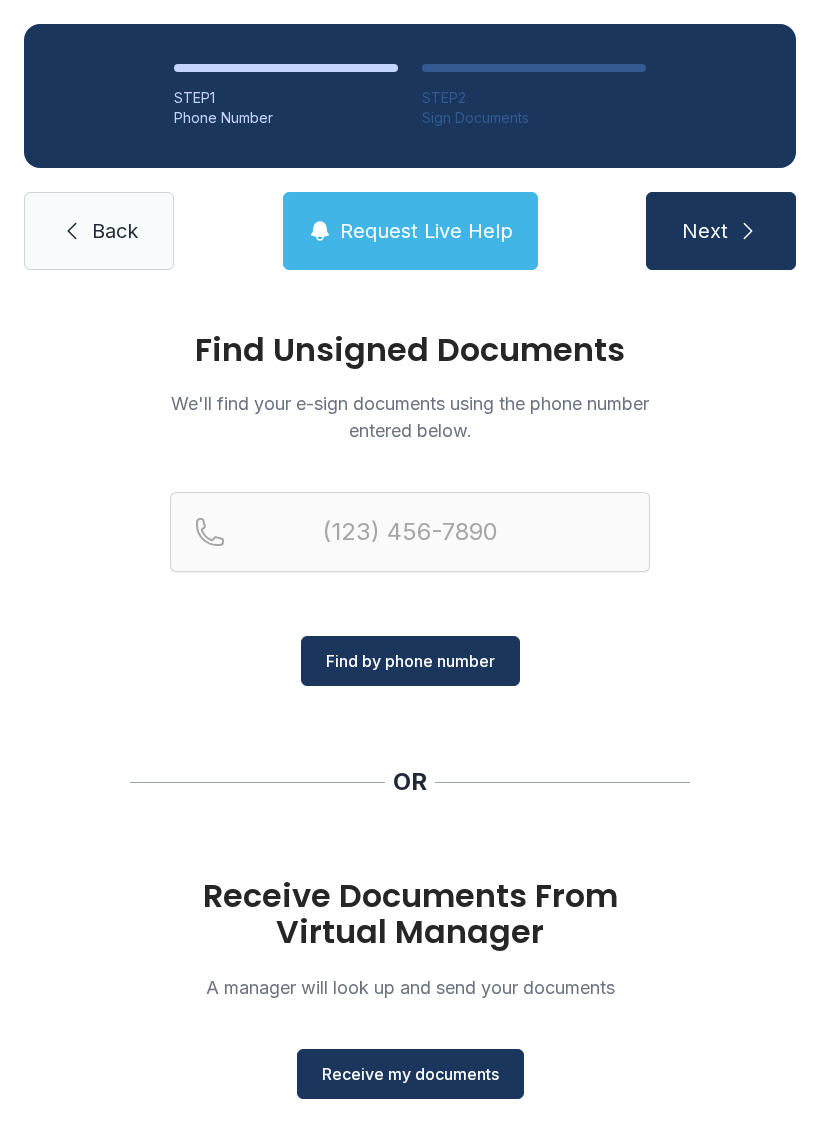 click on "Back" at bounding box center [99, 231] 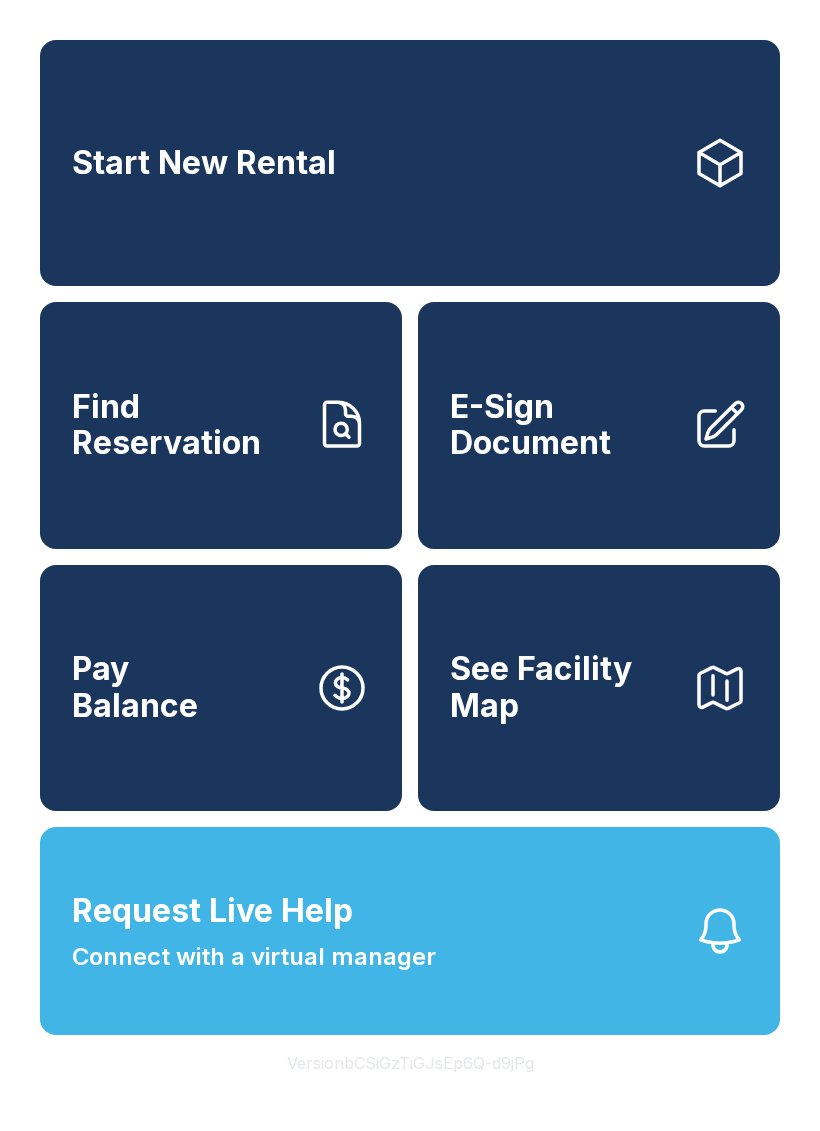 click on "Find Reservation" at bounding box center (221, 425) 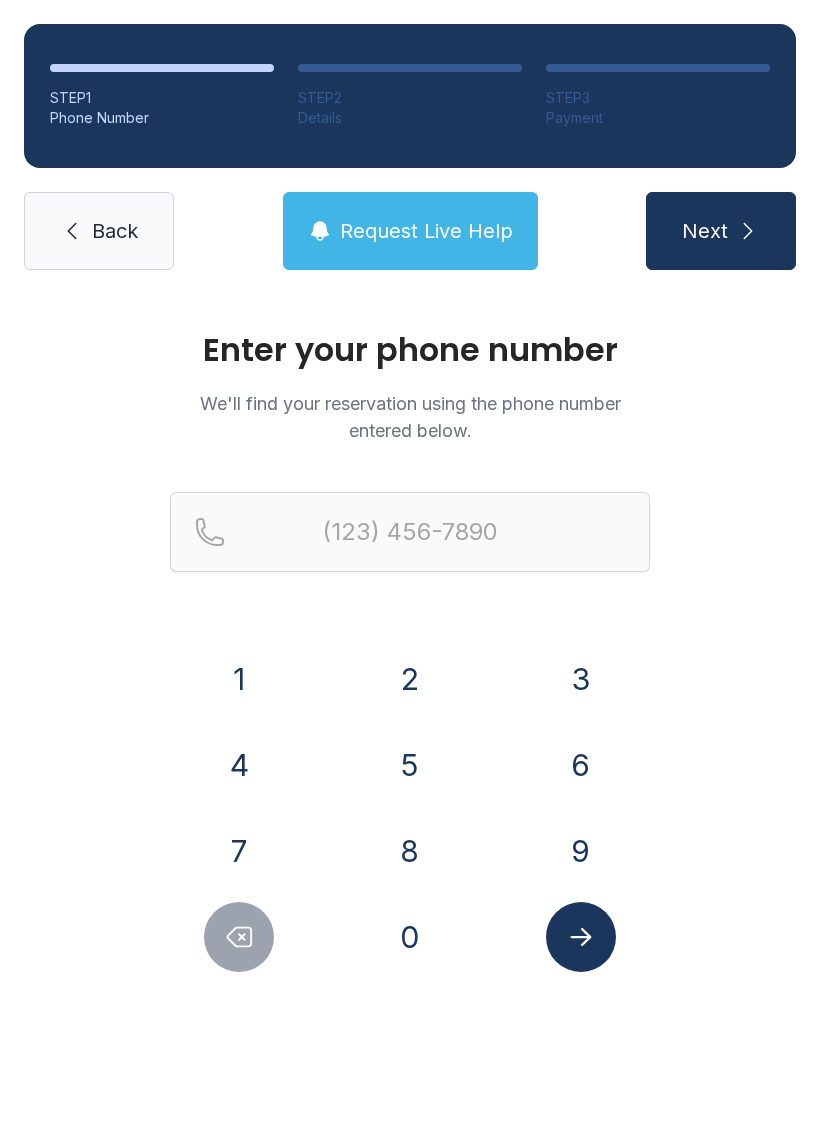 click on "Back" at bounding box center (99, 231) 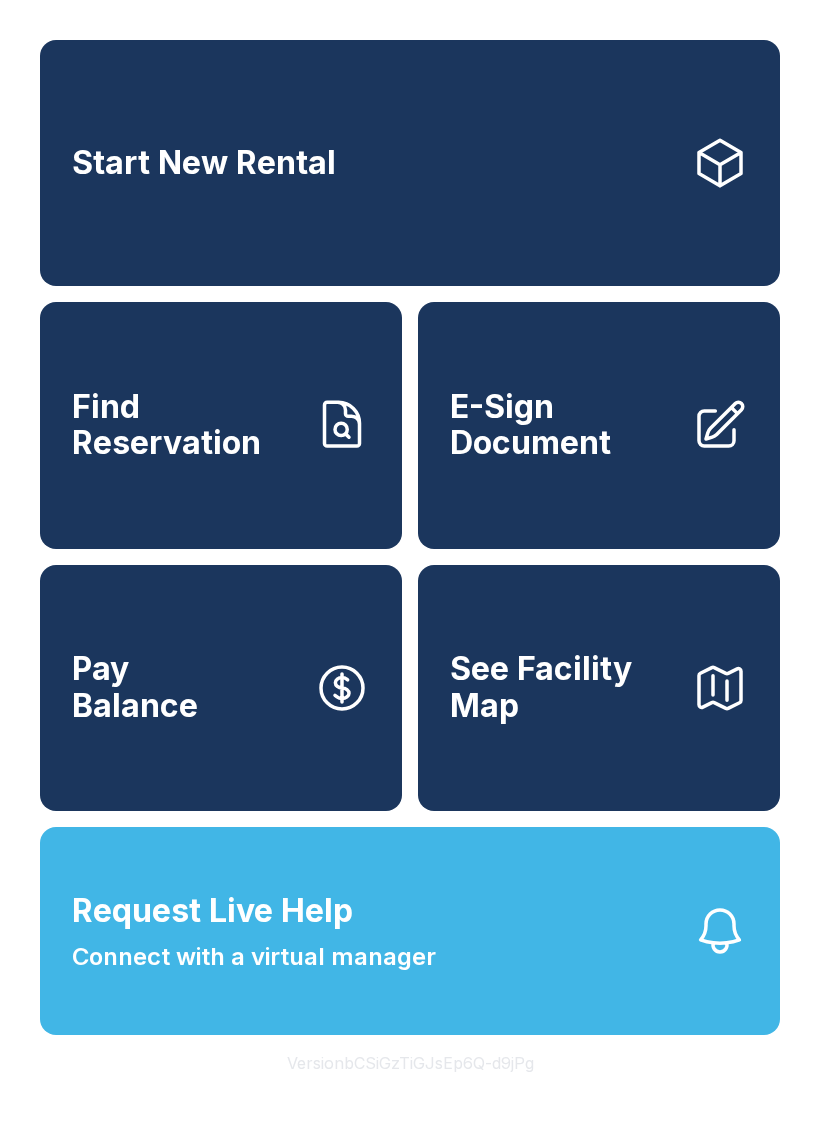 click on "See Facility Map" at bounding box center (563, 687) 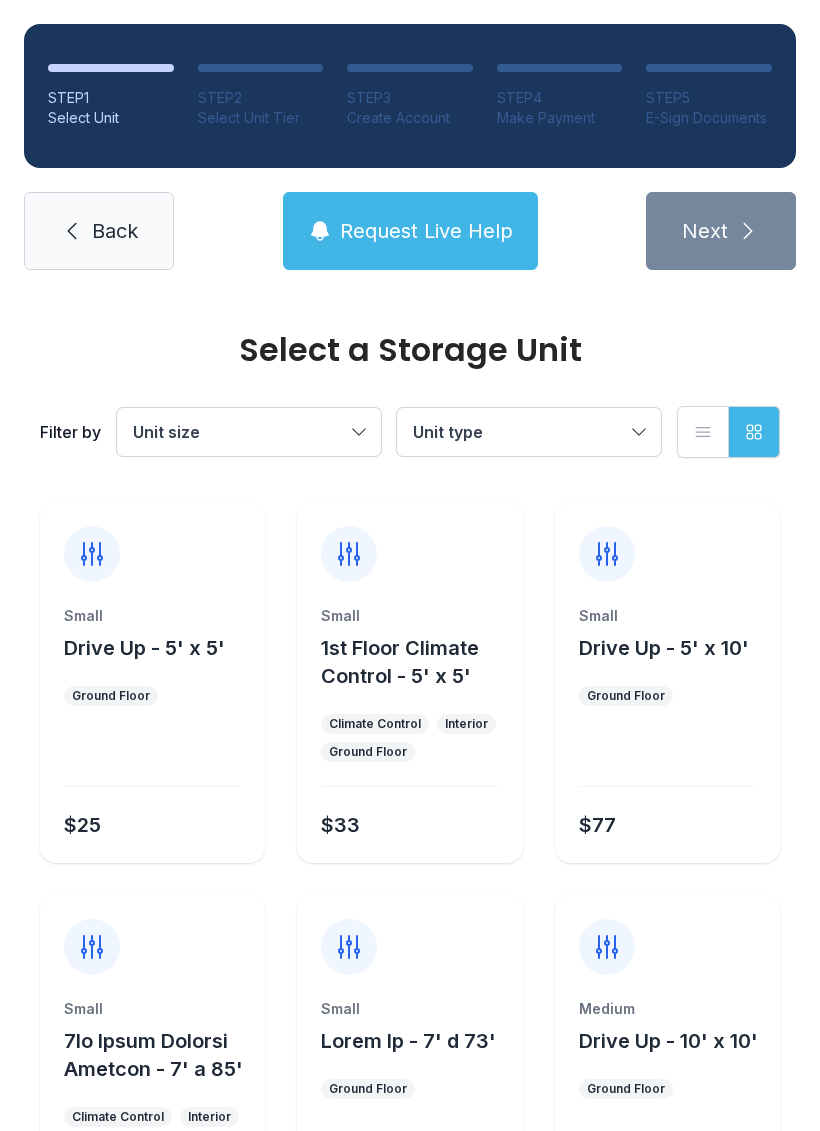 scroll, scrollTop: 0, scrollLeft: 0, axis: both 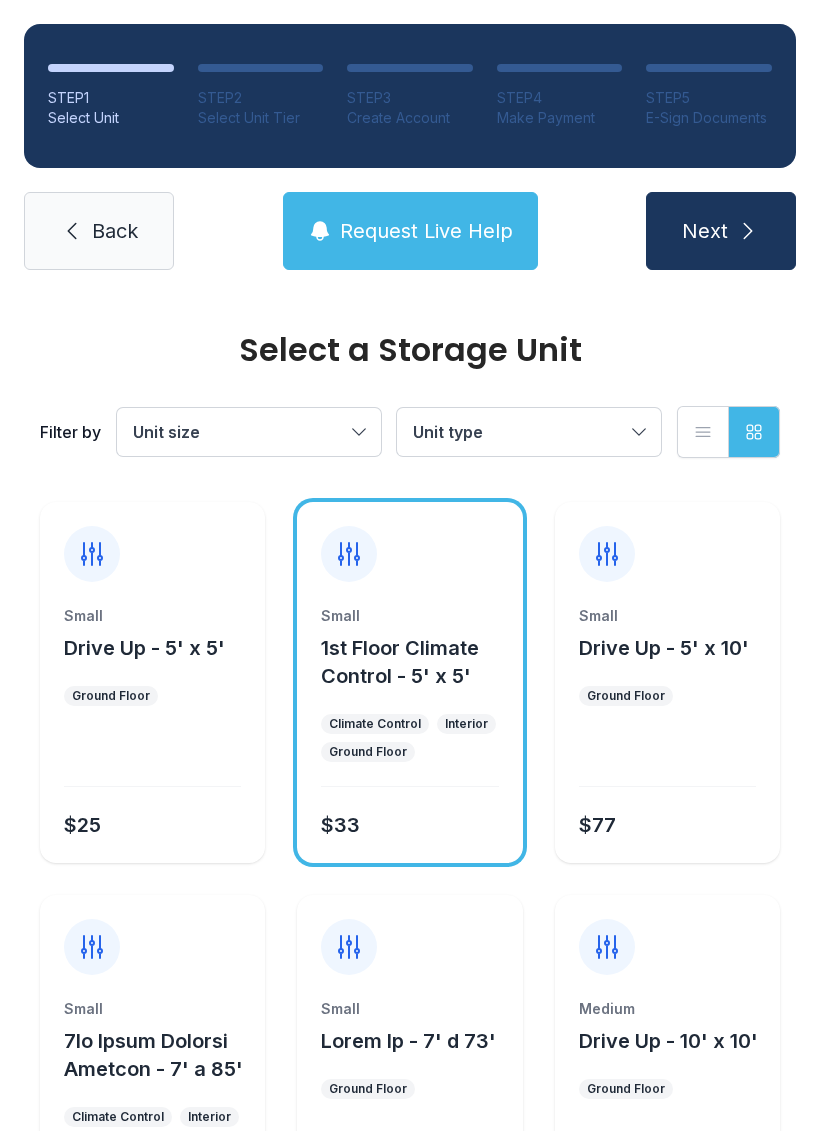 click on "Back" at bounding box center [115, 231] 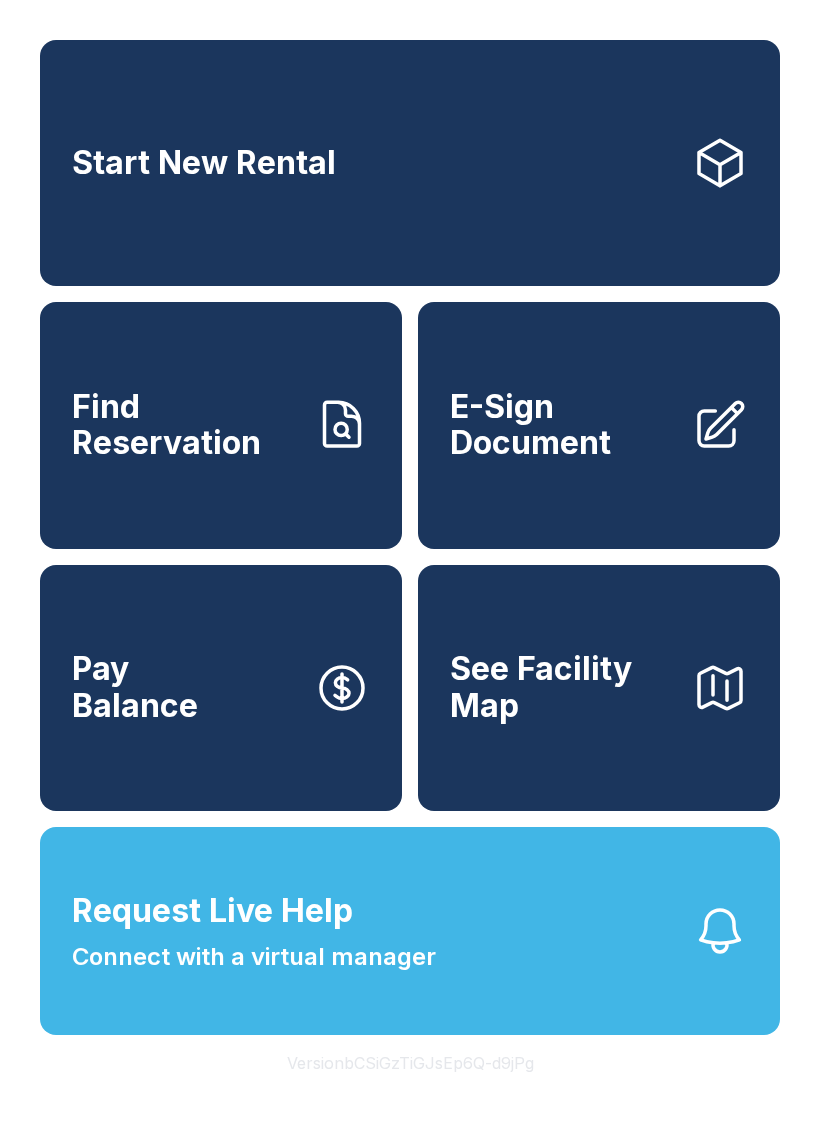click on "Pay  Balance" at bounding box center [221, 688] 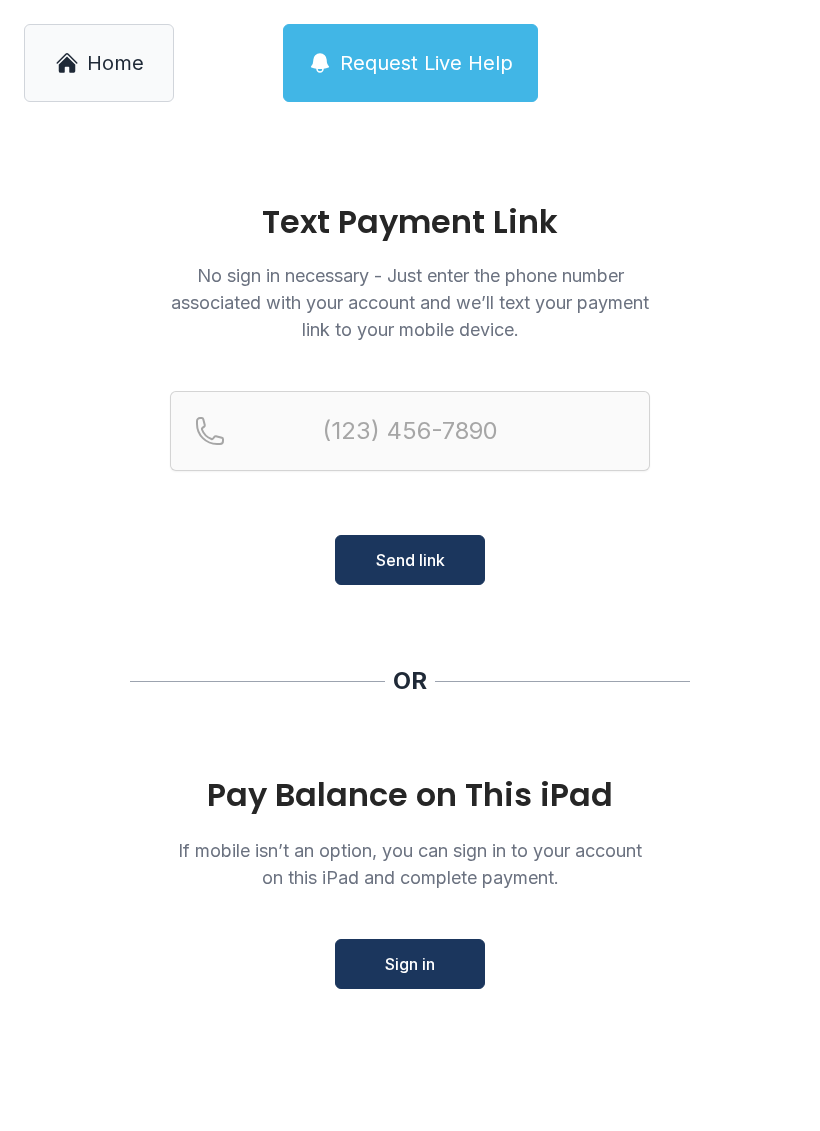 click on "Home" at bounding box center (115, 63) 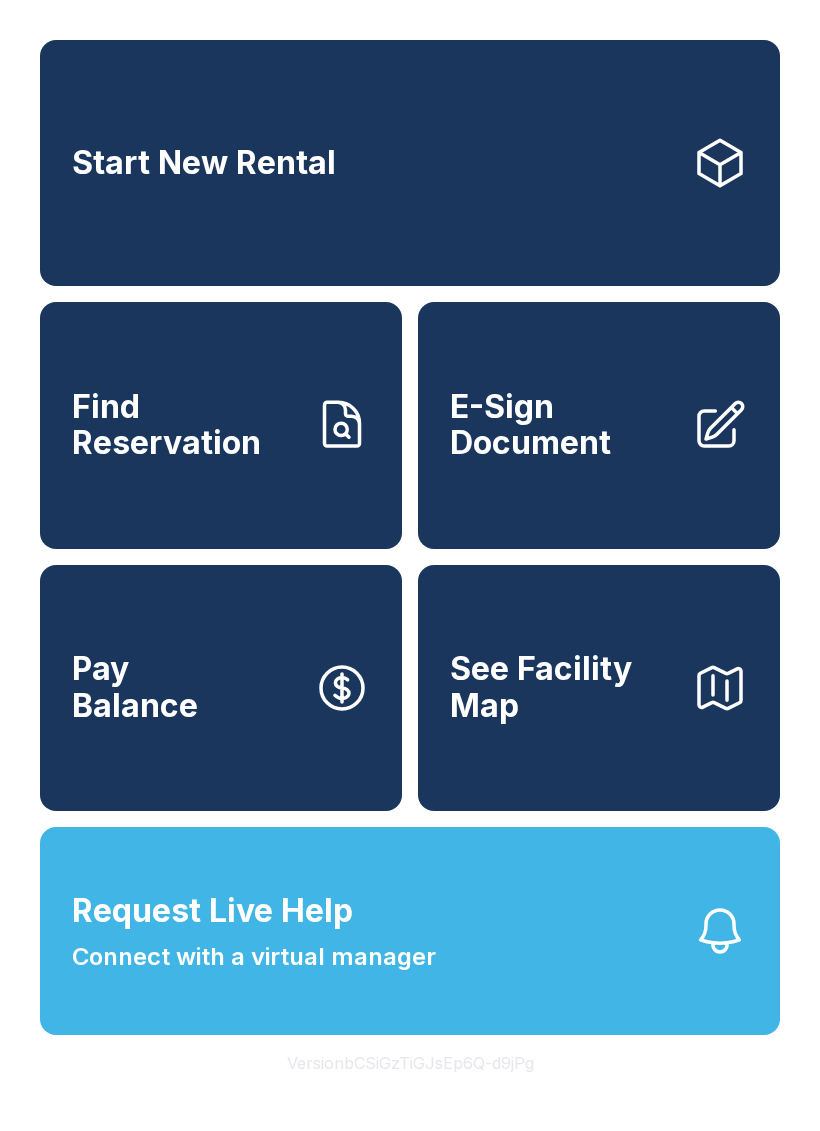 click on "Start New Rental" at bounding box center [410, 163] 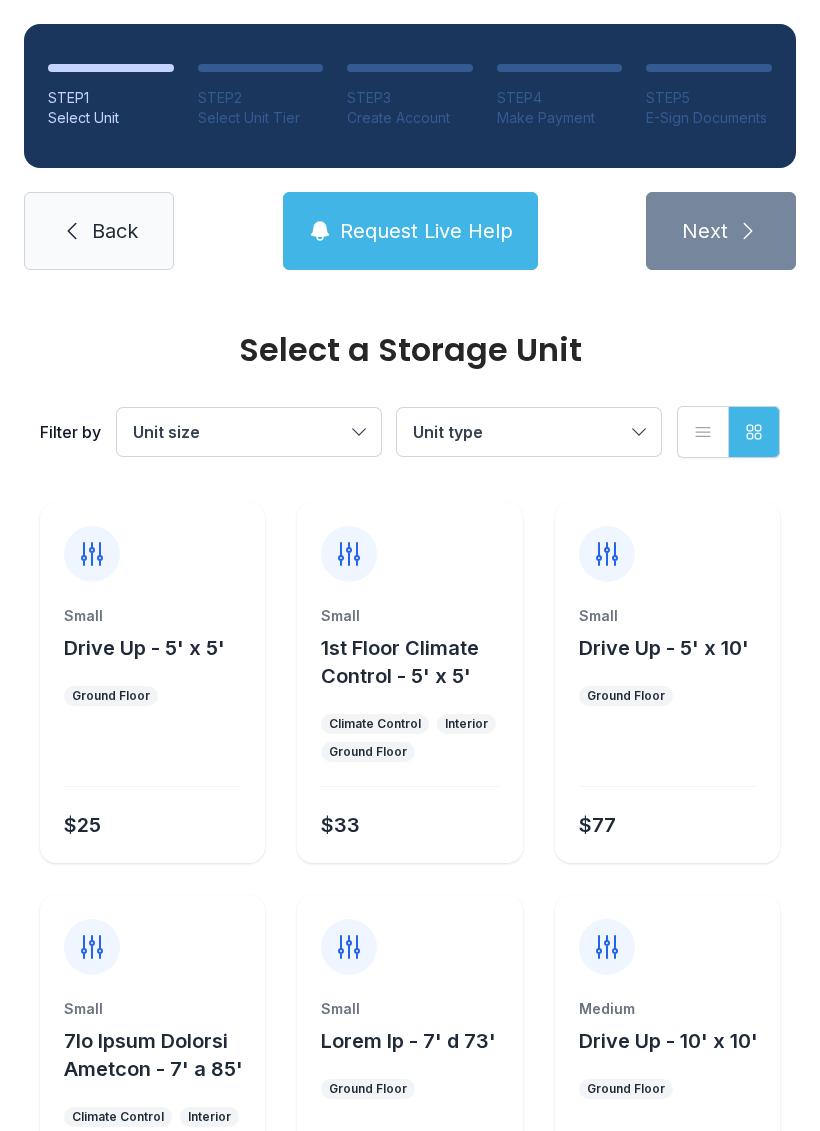 scroll, scrollTop: 0, scrollLeft: 0, axis: both 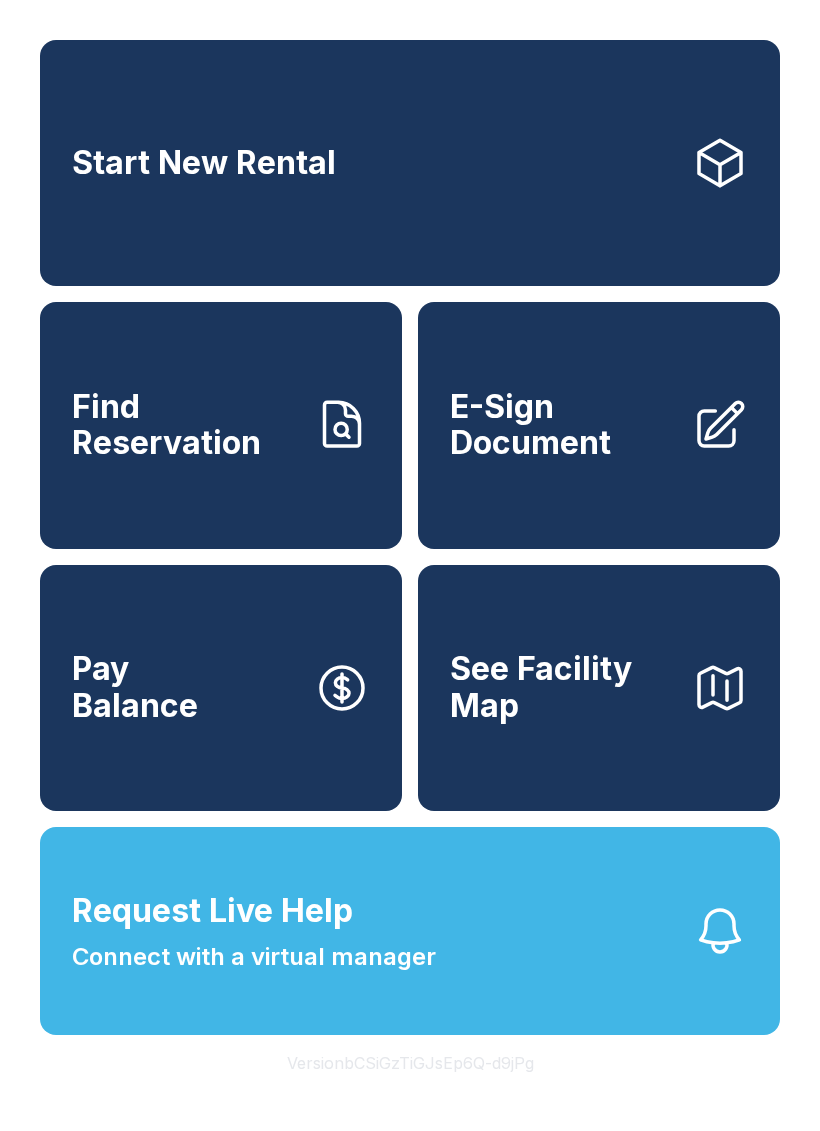 click on "Find Reservation" at bounding box center (185, 425) 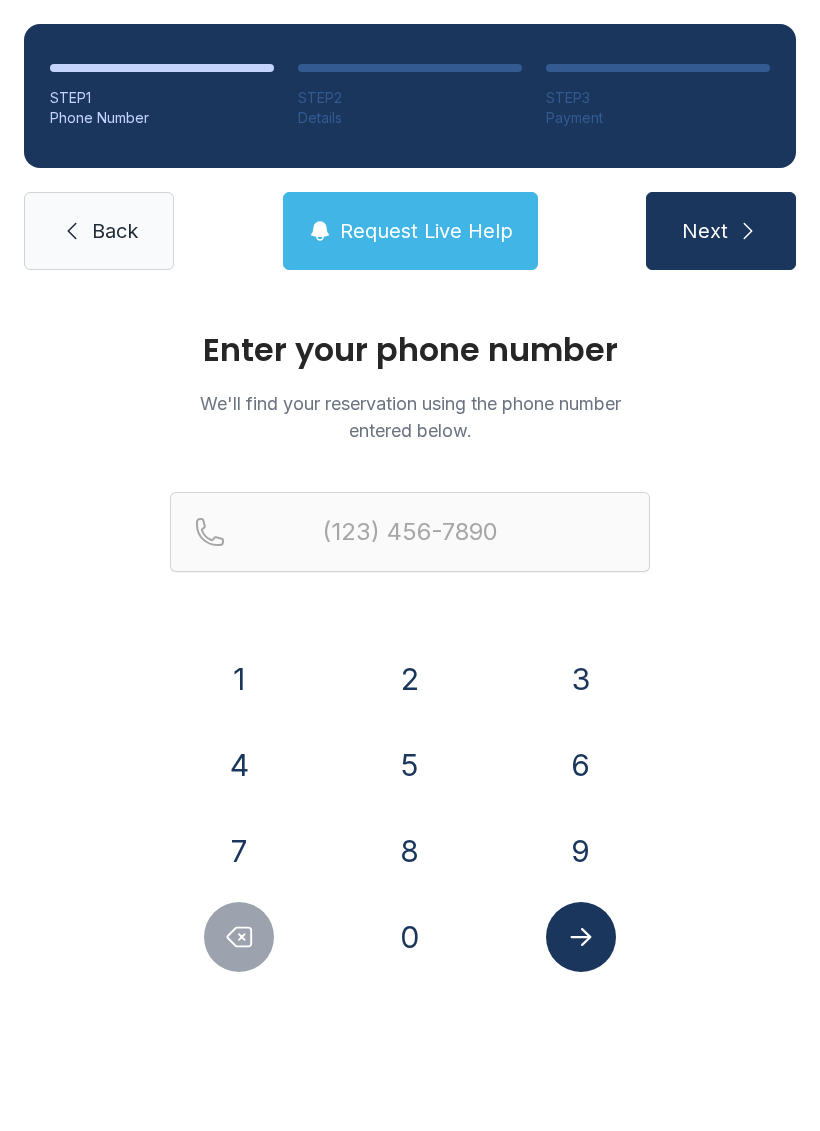 click on "6" at bounding box center [239, 679] 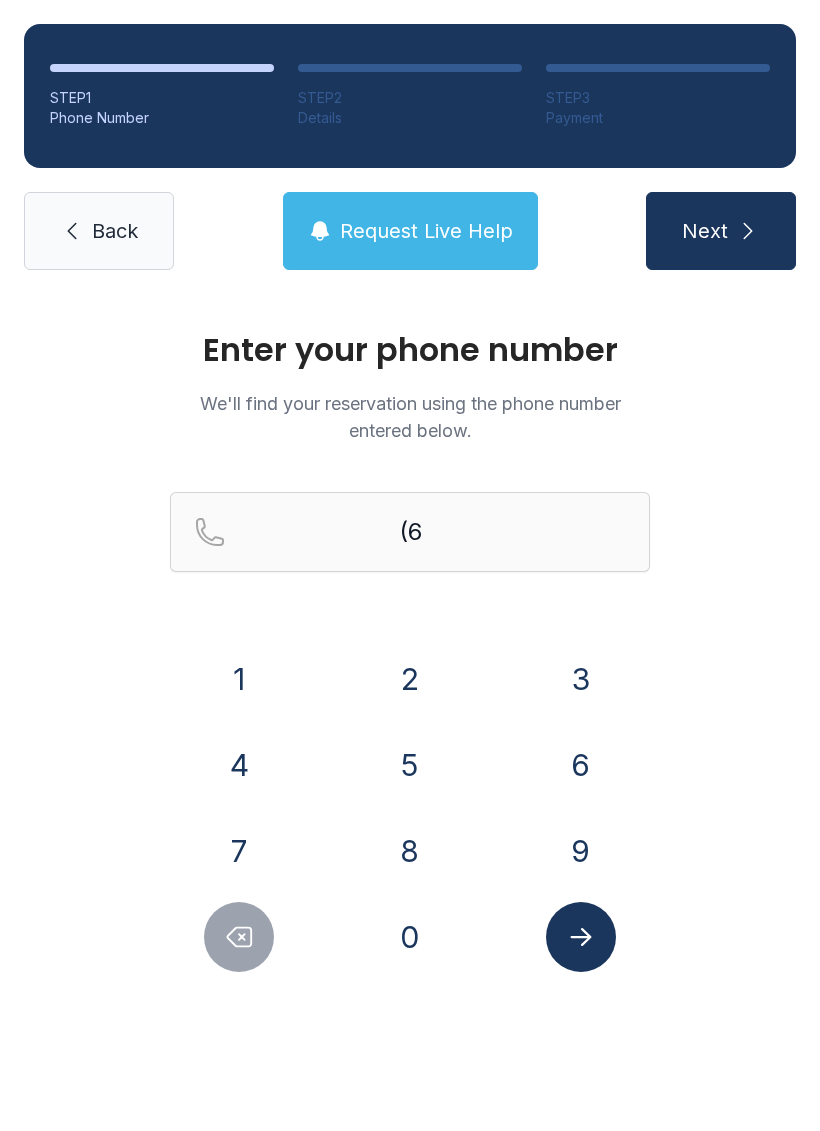 click on "3" at bounding box center (239, 679) 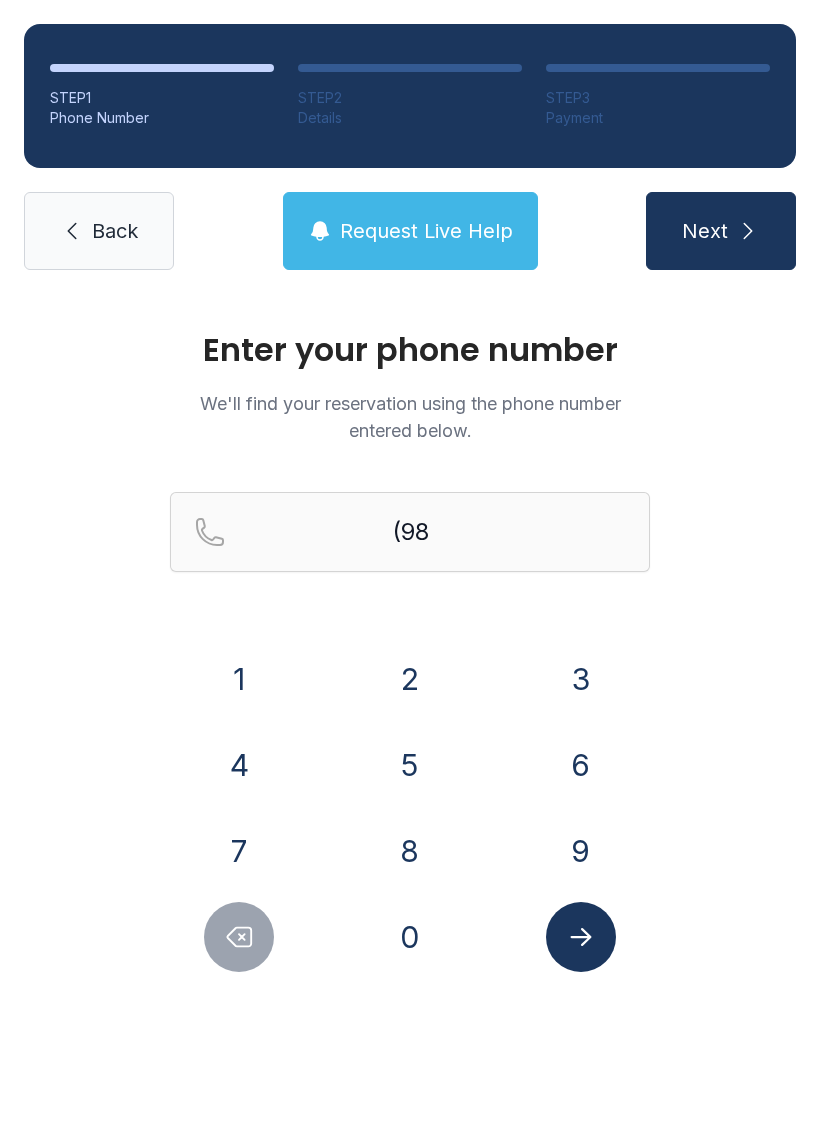 click on "1" at bounding box center (239, 679) 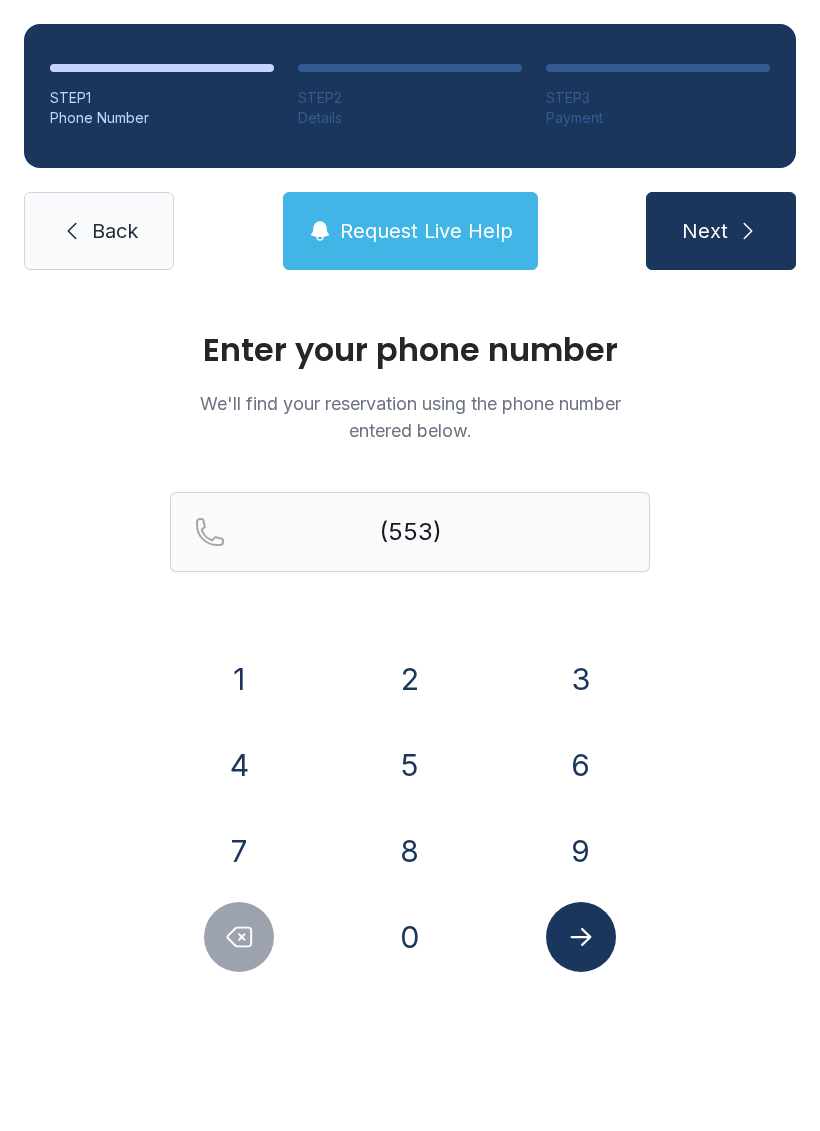 click on "2" at bounding box center [239, 679] 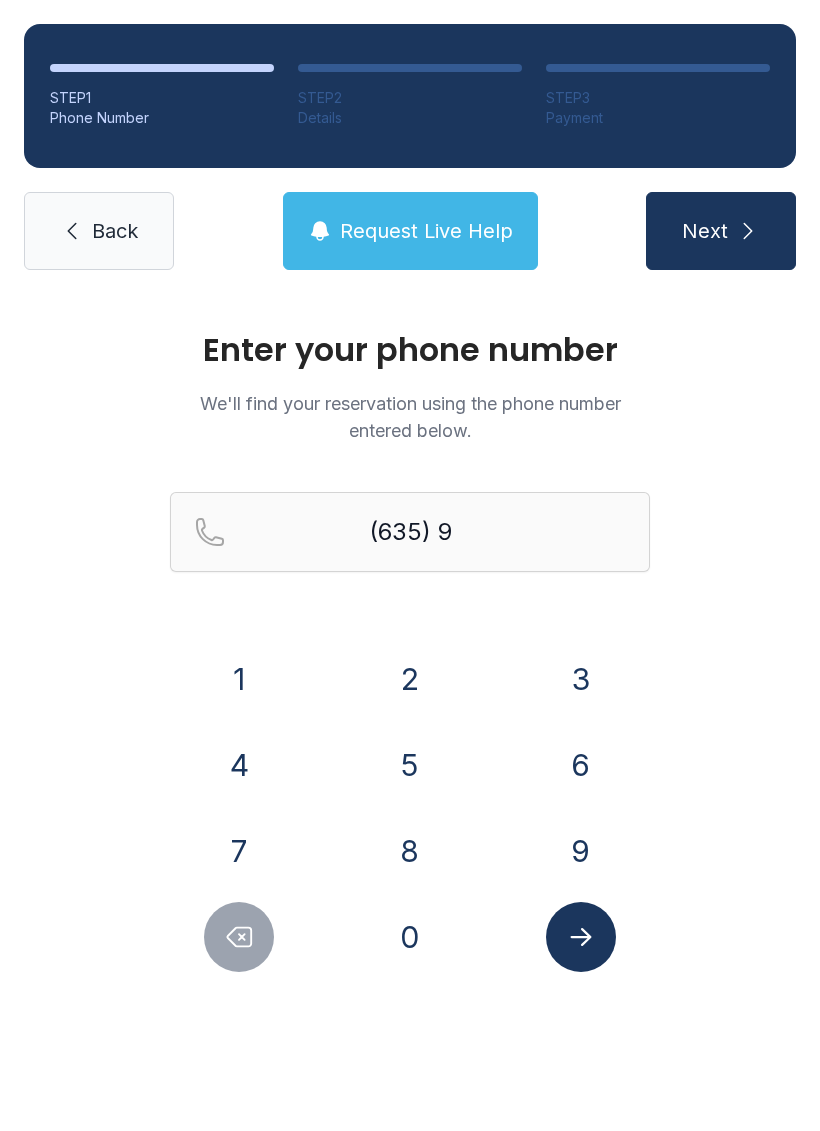 click on "5" at bounding box center (239, 679) 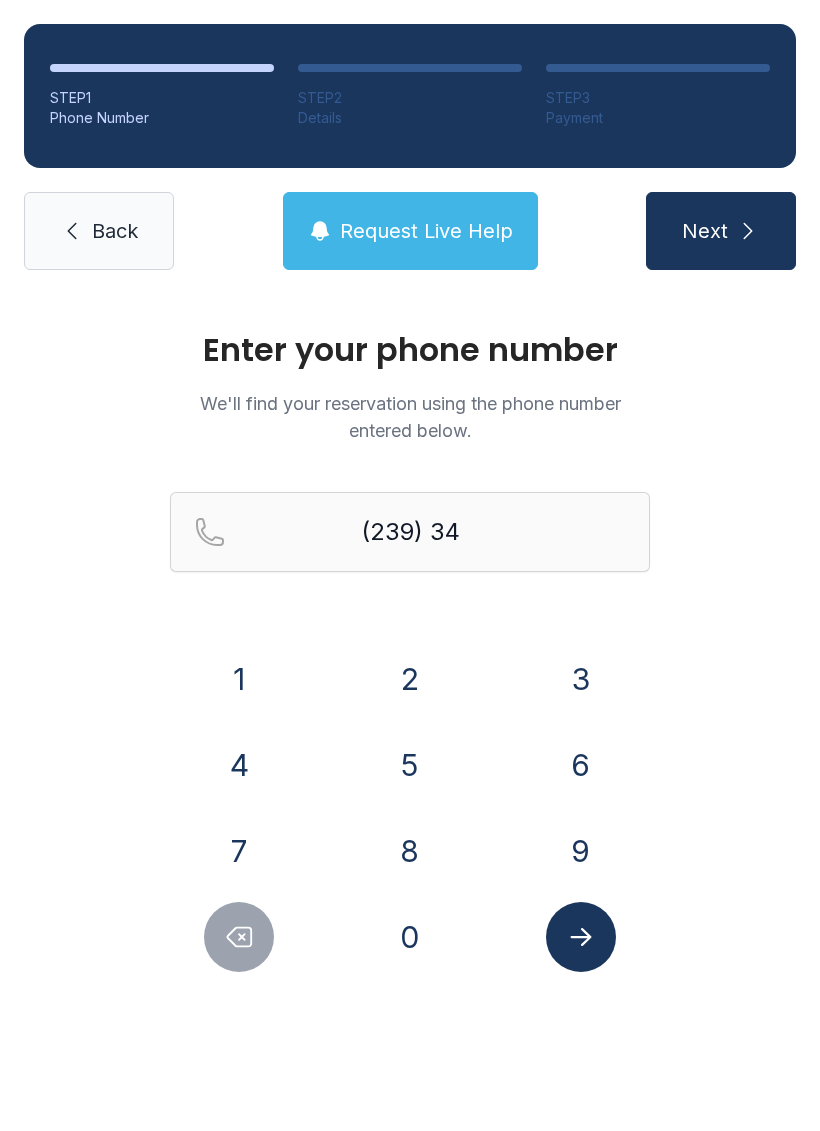 click on "8" at bounding box center [239, 679] 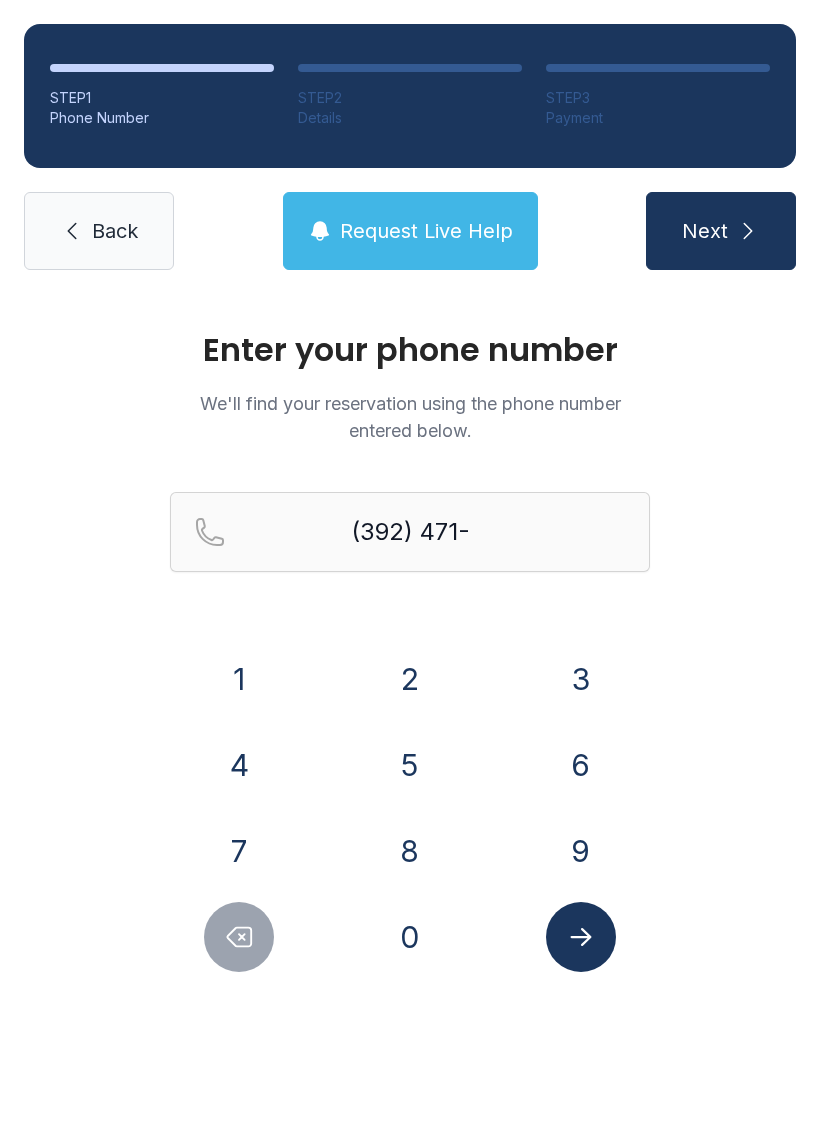 click on "8" at bounding box center (239, 679) 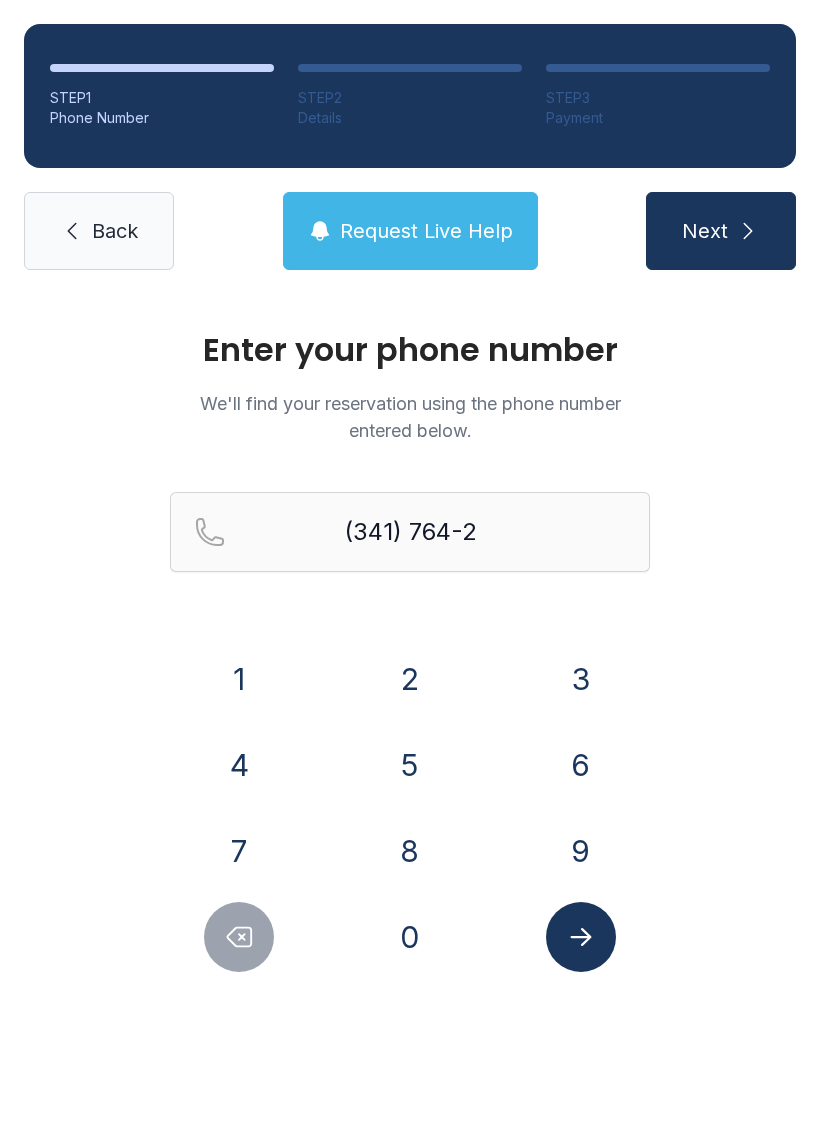 click on "3" at bounding box center [239, 679] 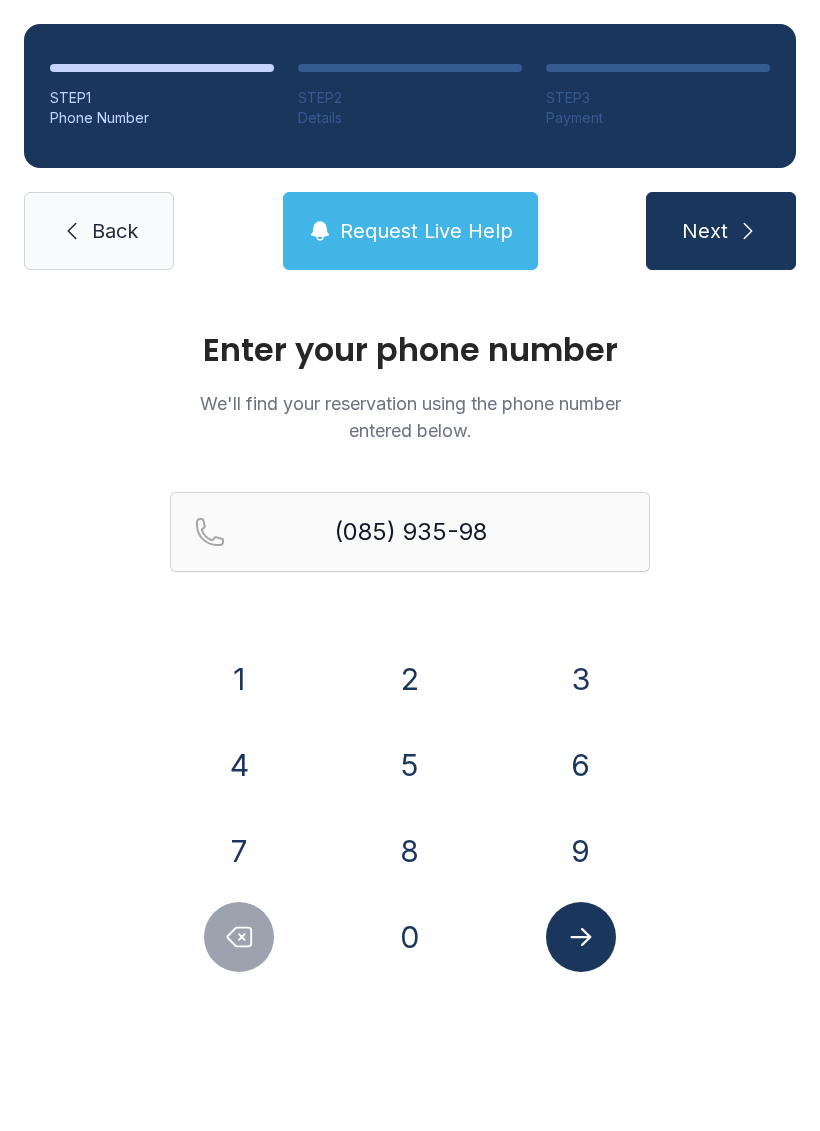 click on "8" at bounding box center (239, 679) 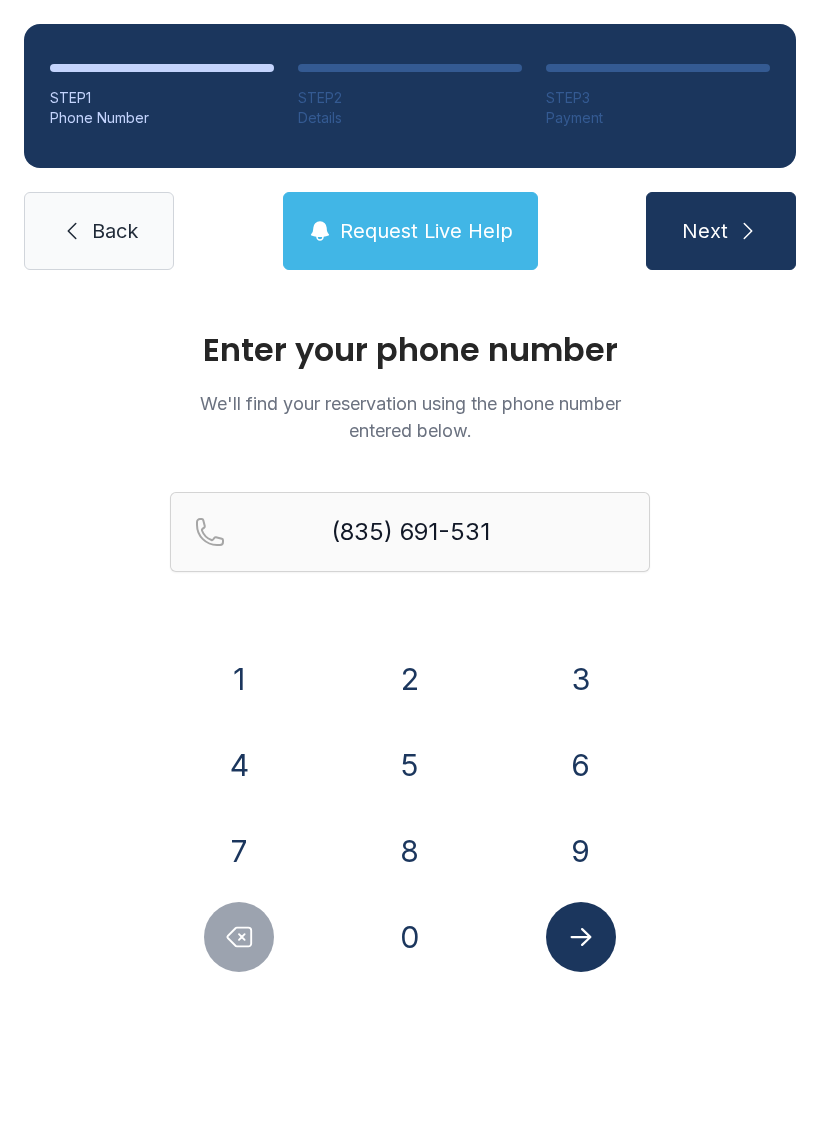 click on "0" at bounding box center (239, 679) 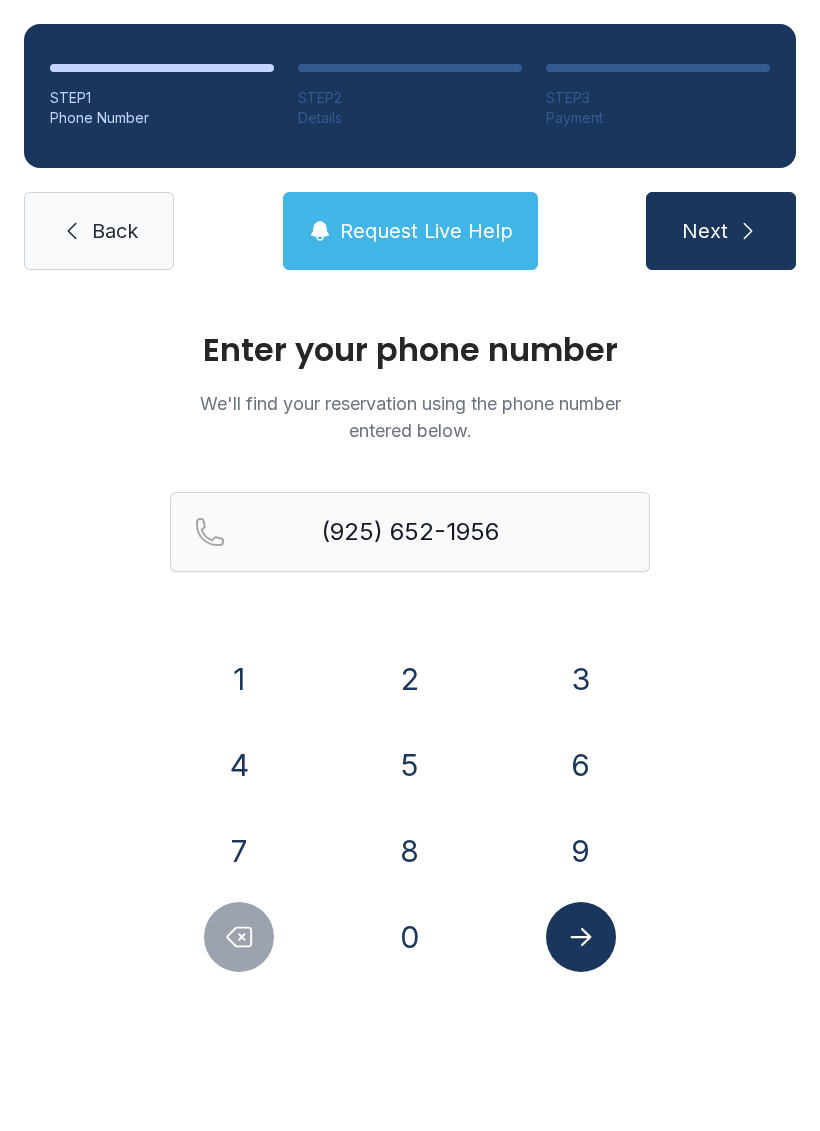 click at bounding box center (581, 937) 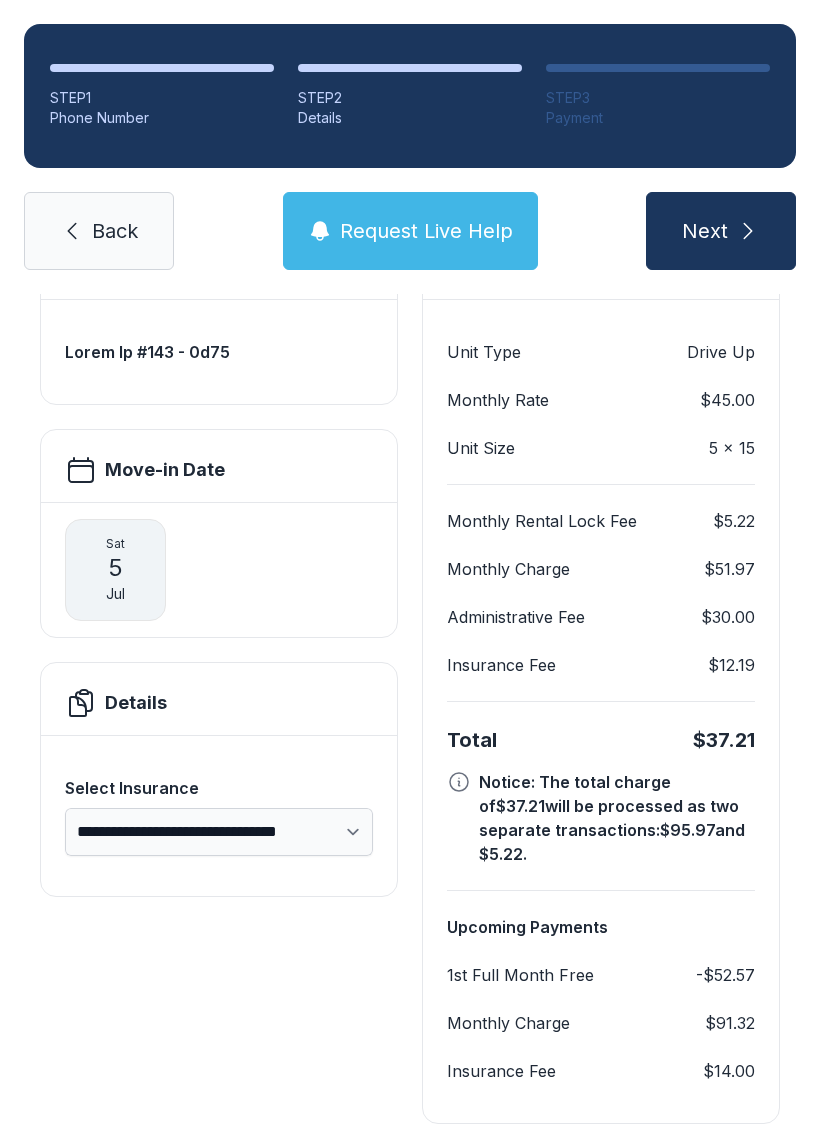 scroll, scrollTop: 180, scrollLeft: 0, axis: vertical 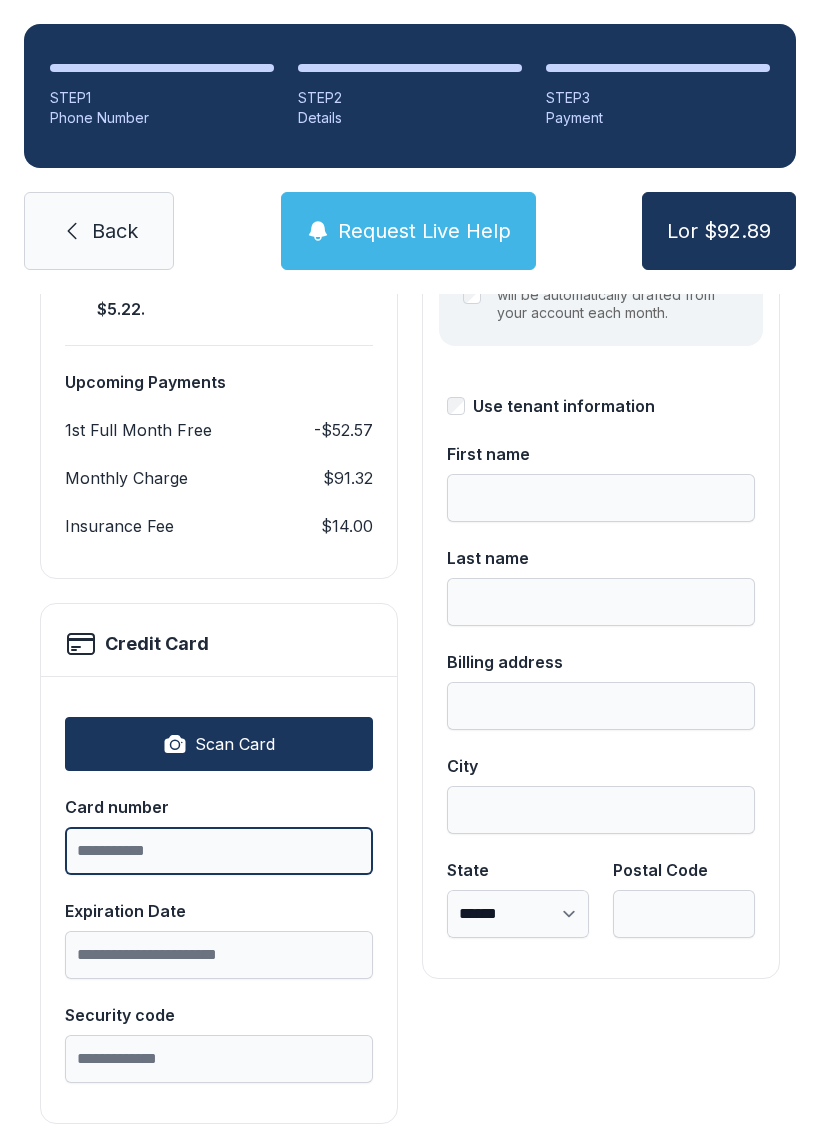 click on "Card number" at bounding box center (219, 851) 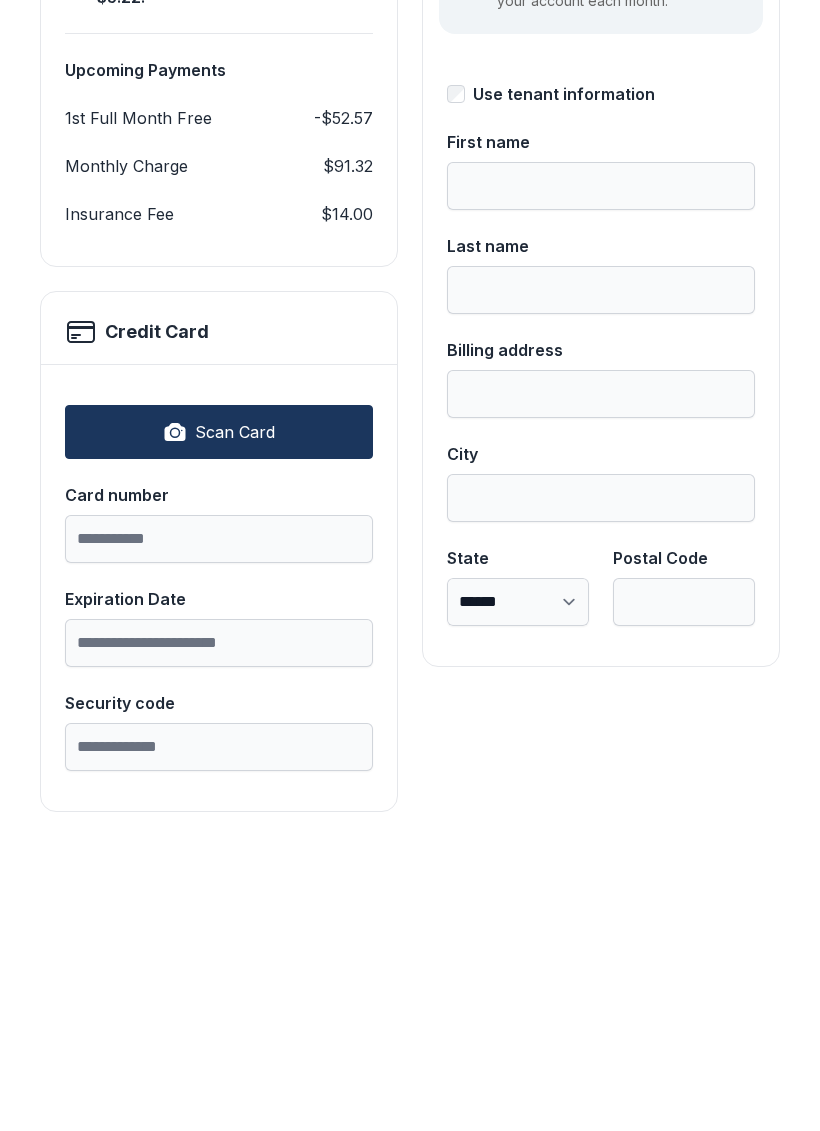 click on "Scan Card" at bounding box center (219, 744) 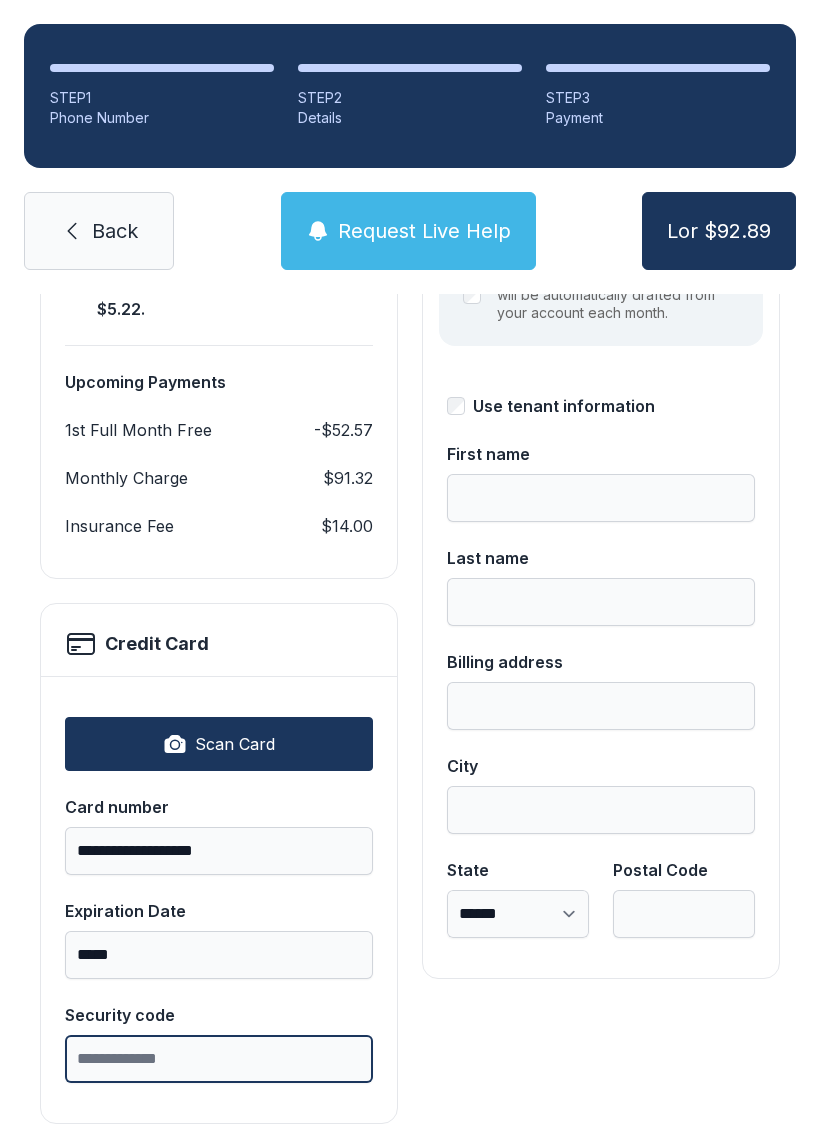 click on "Security code" at bounding box center (219, 1059) 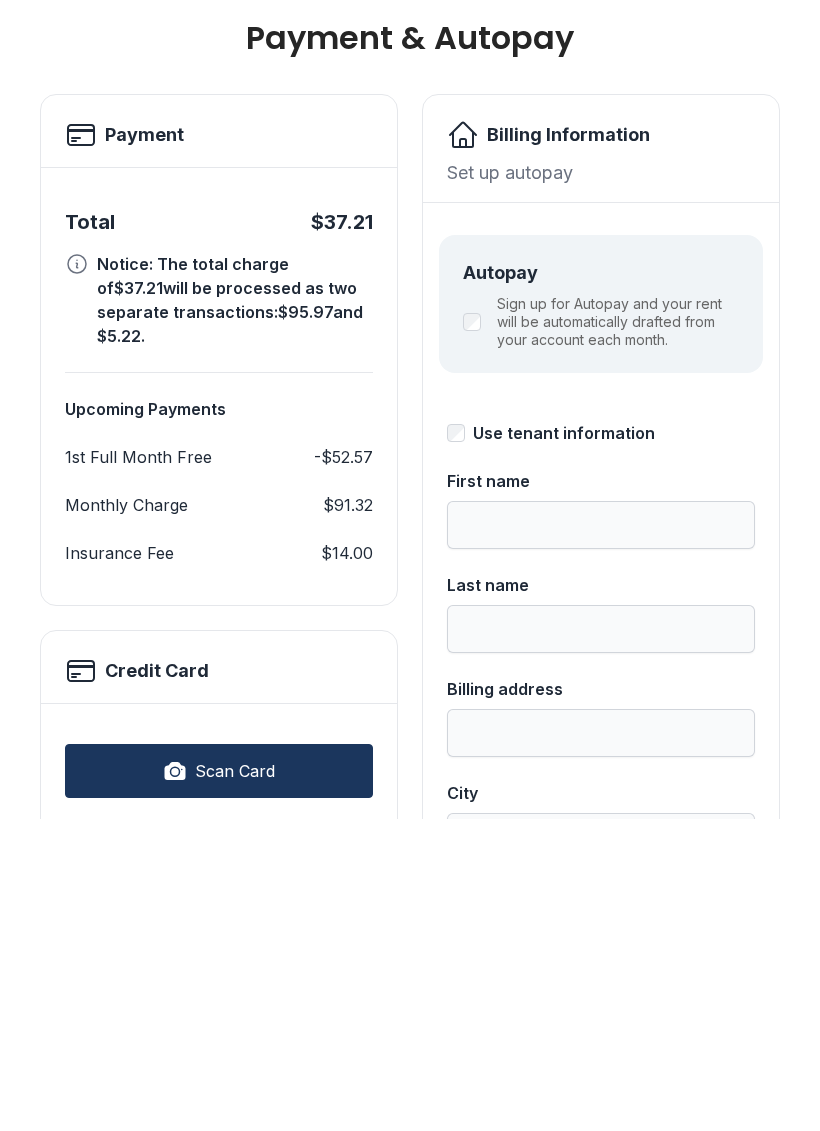 scroll, scrollTop: 0, scrollLeft: 0, axis: both 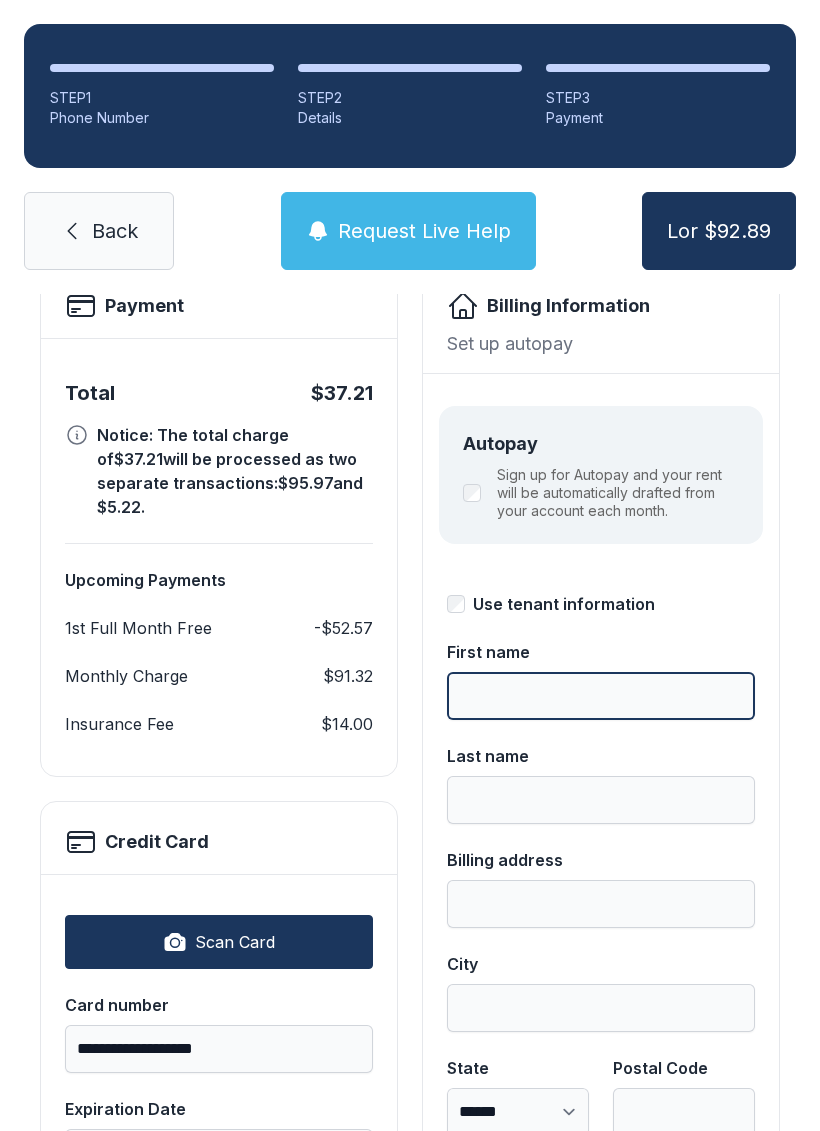 click on "First name" at bounding box center [601, 696] 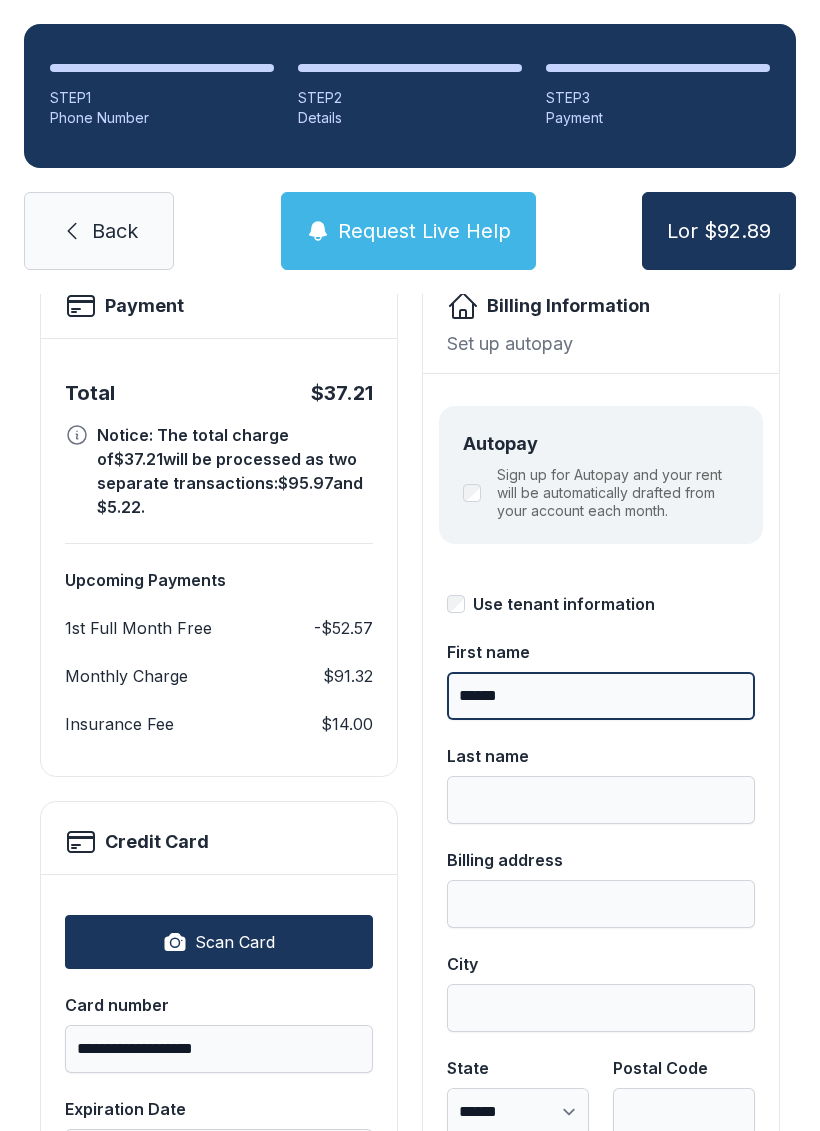 type on "******" 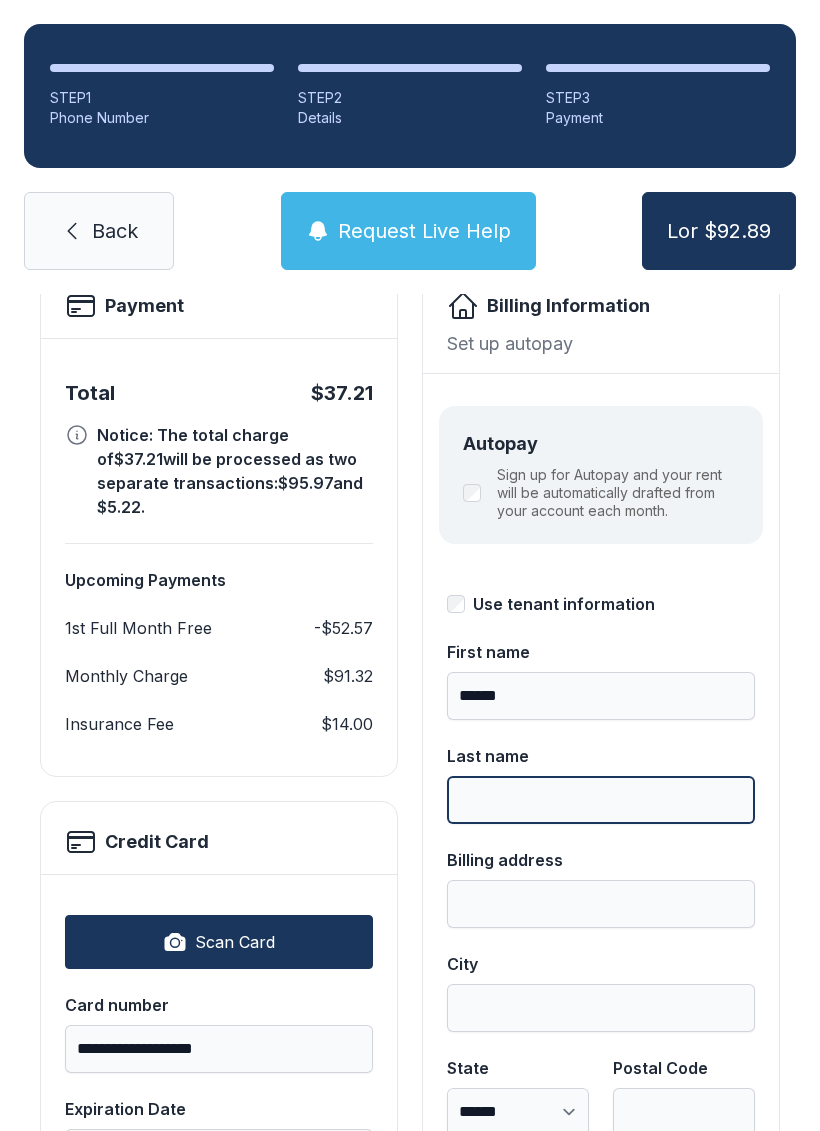click on "Last name" at bounding box center (601, 800) 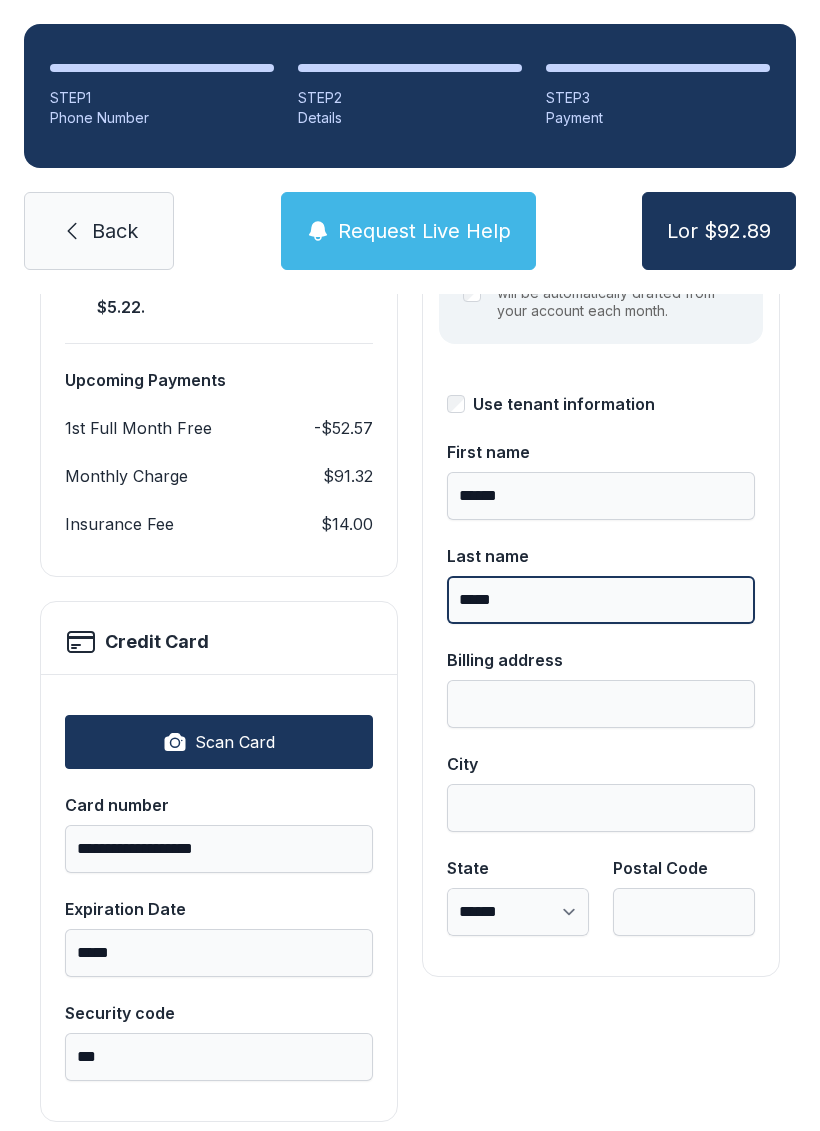 scroll, scrollTop: 339, scrollLeft: 0, axis: vertical 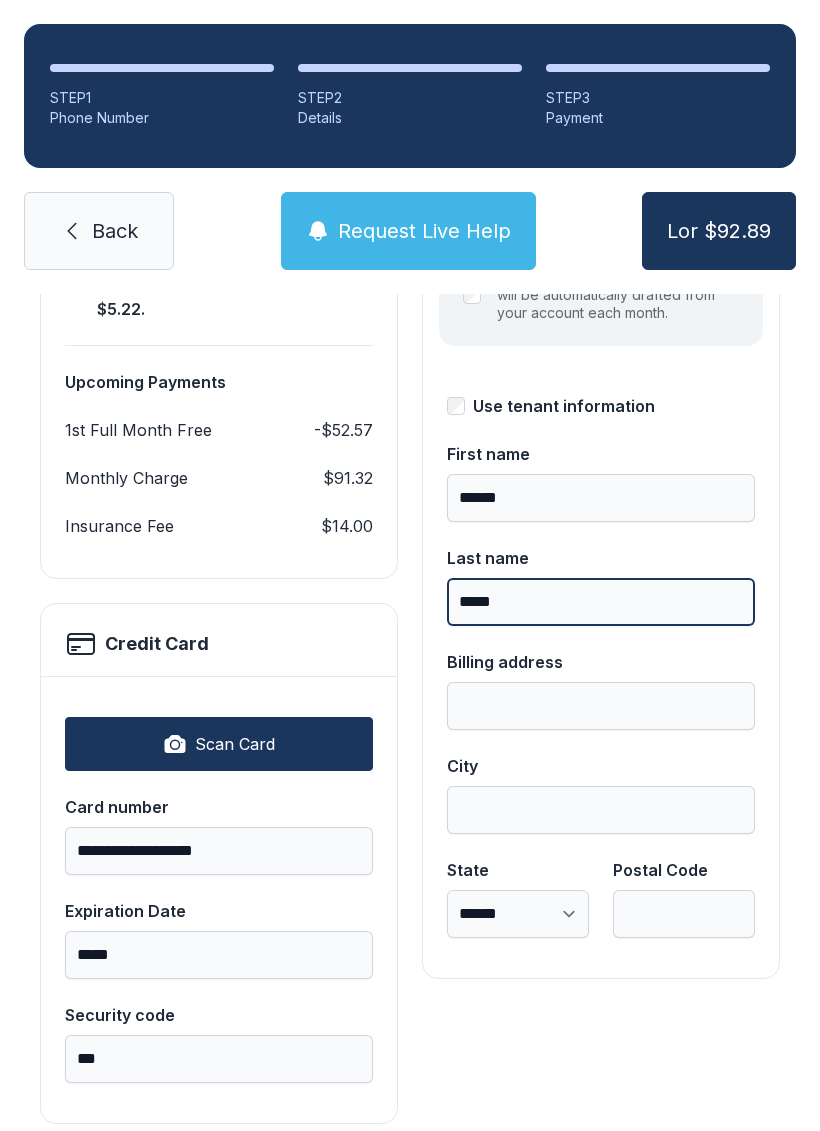 type on "*****" 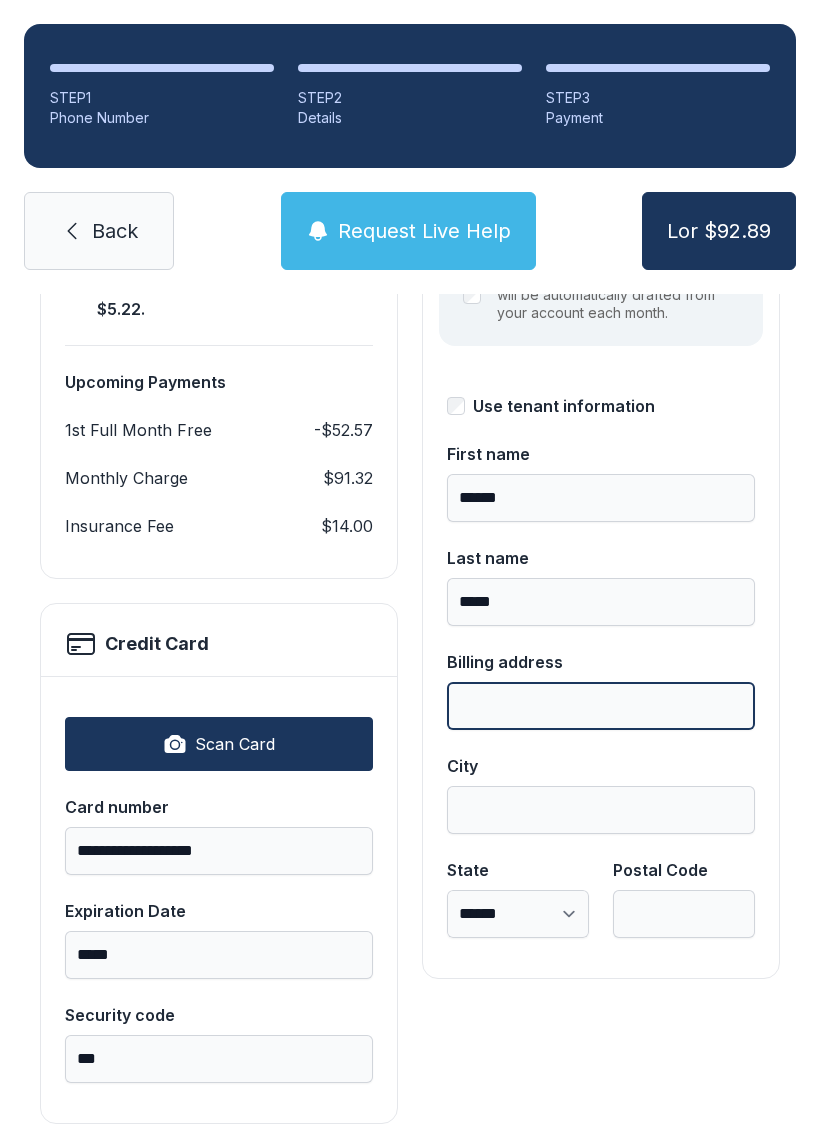 click on "Billing address" at bounding box center [601, 706] 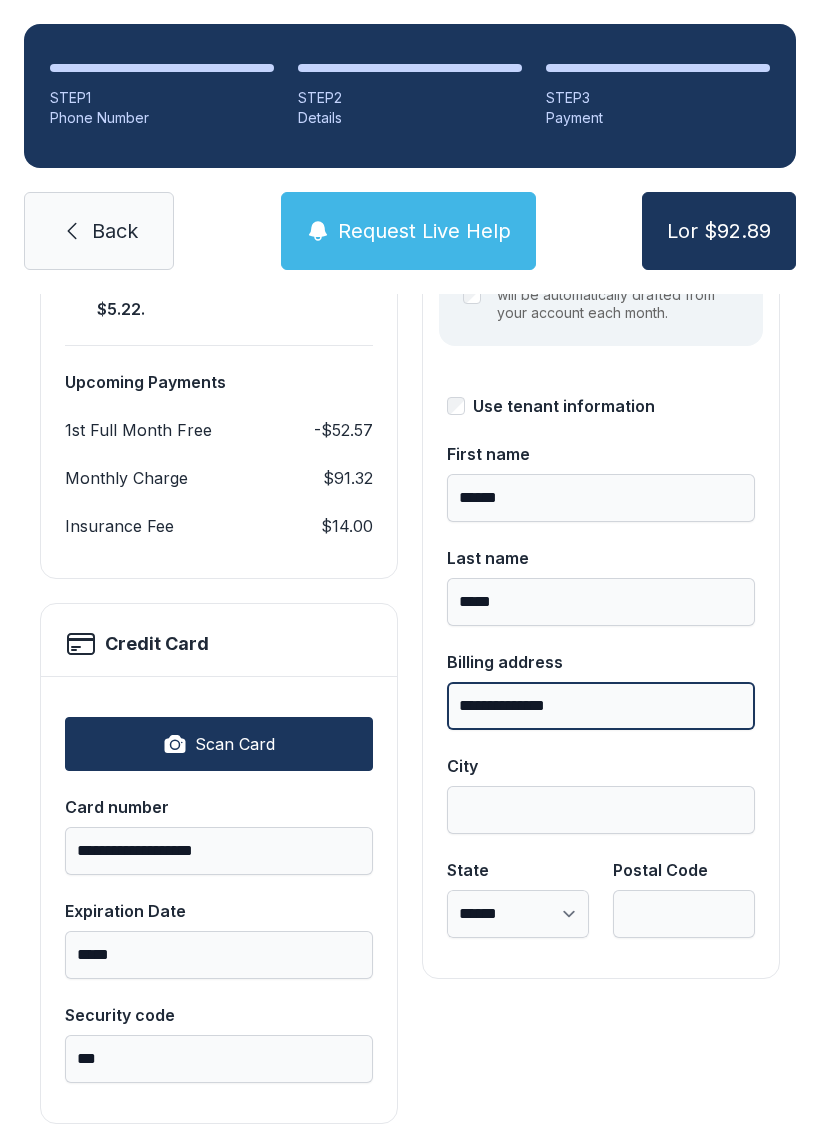 type on "**********" 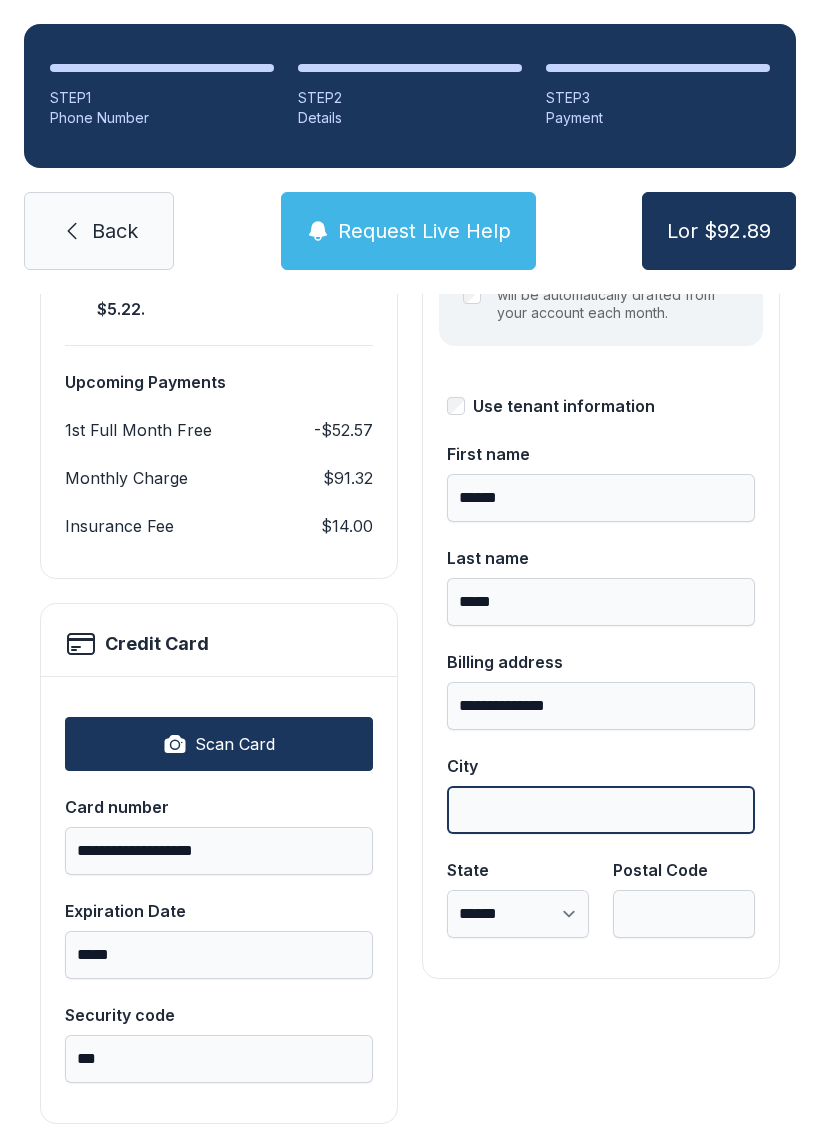 click on "City" at bounding box center (601, 810) 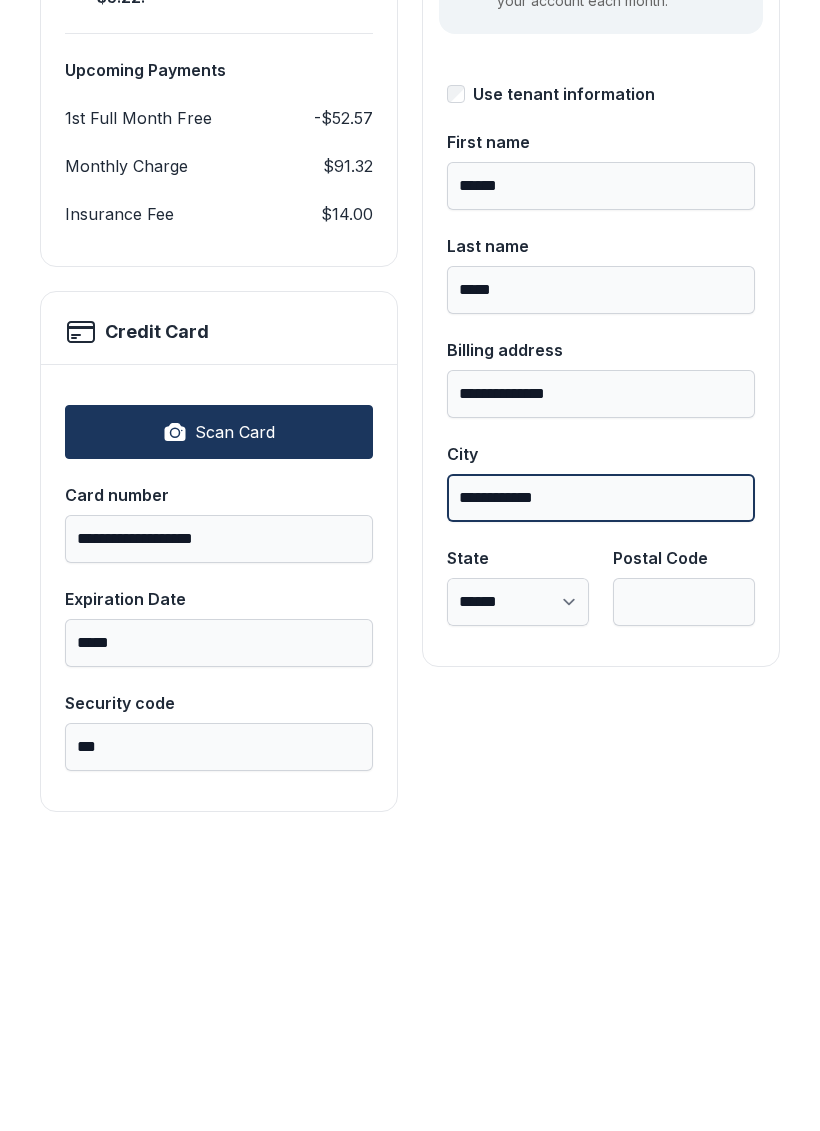 type on "**********" 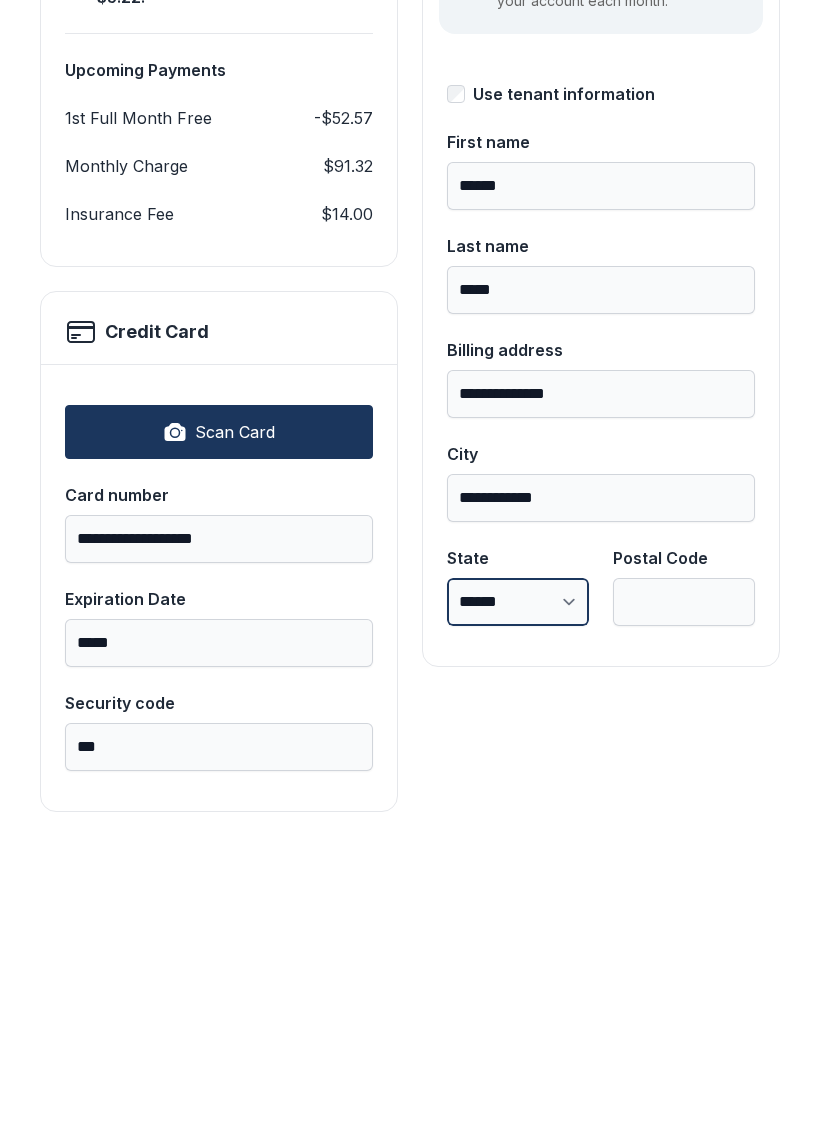 click on "**********" at bounding box center [518, 914] 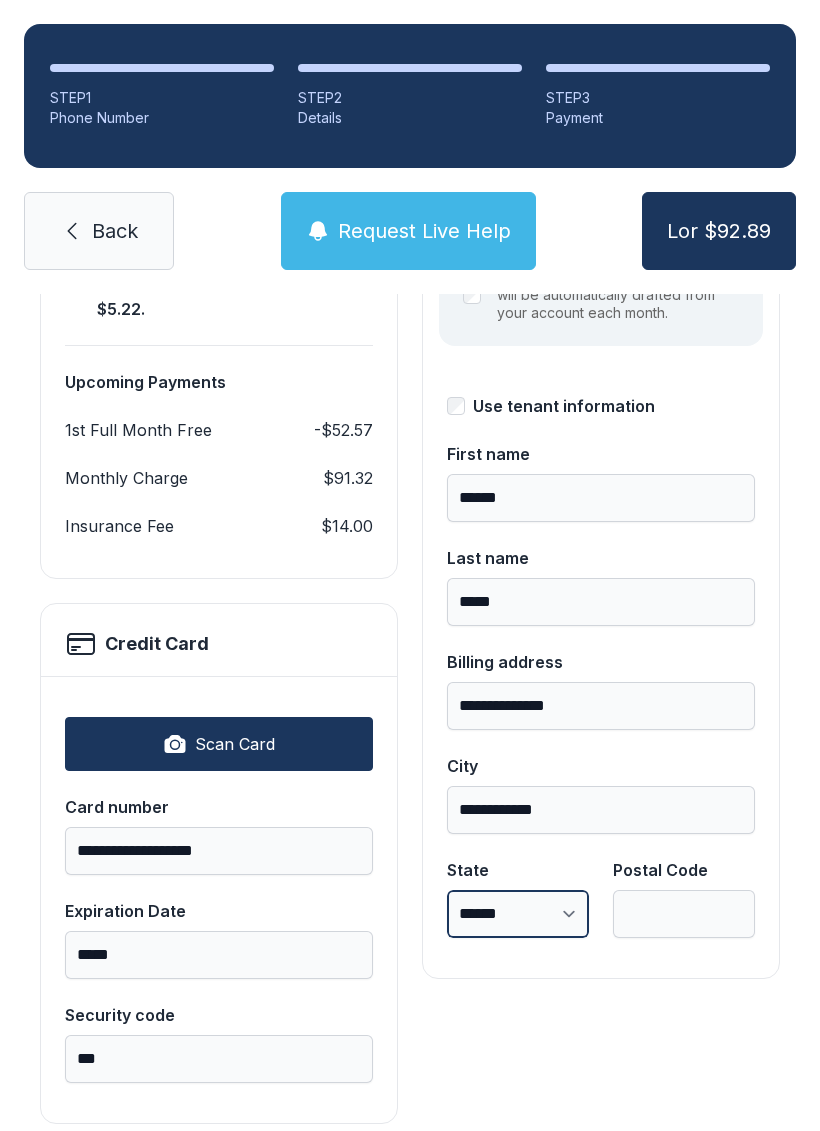select on "**" 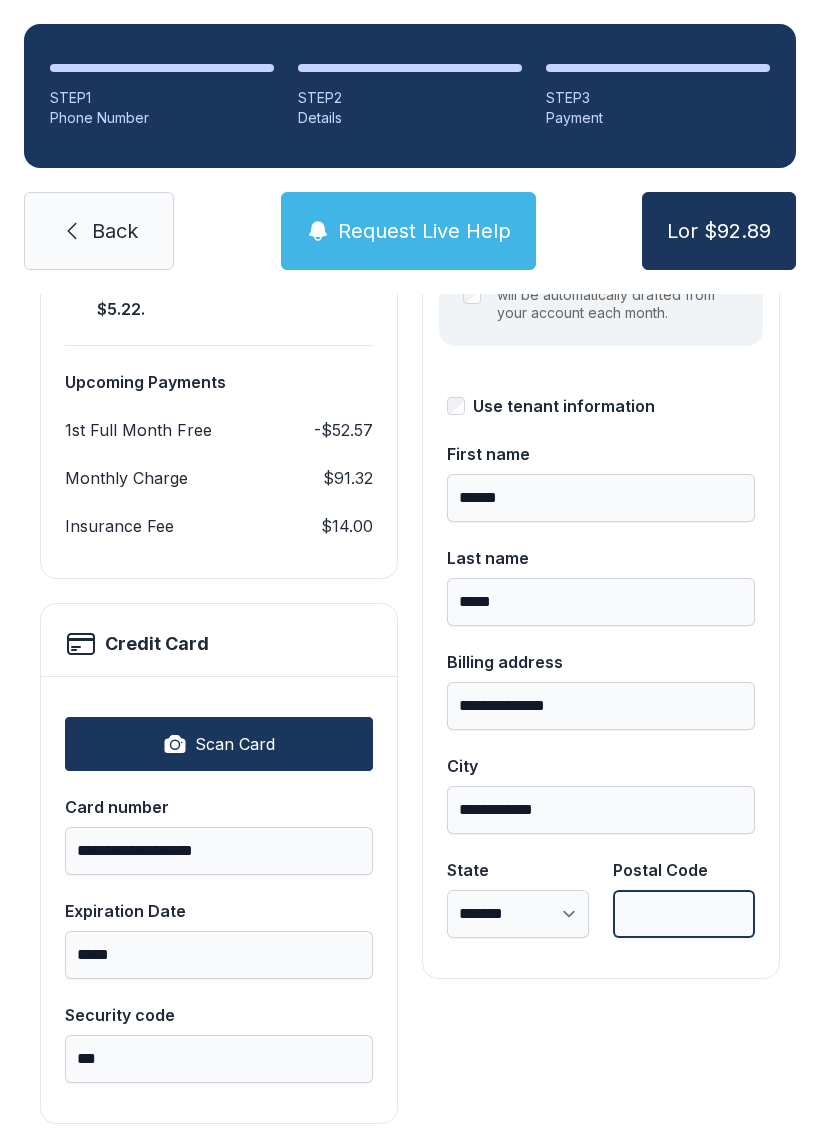click on "Postal Code" at bounding box center [684, 914] 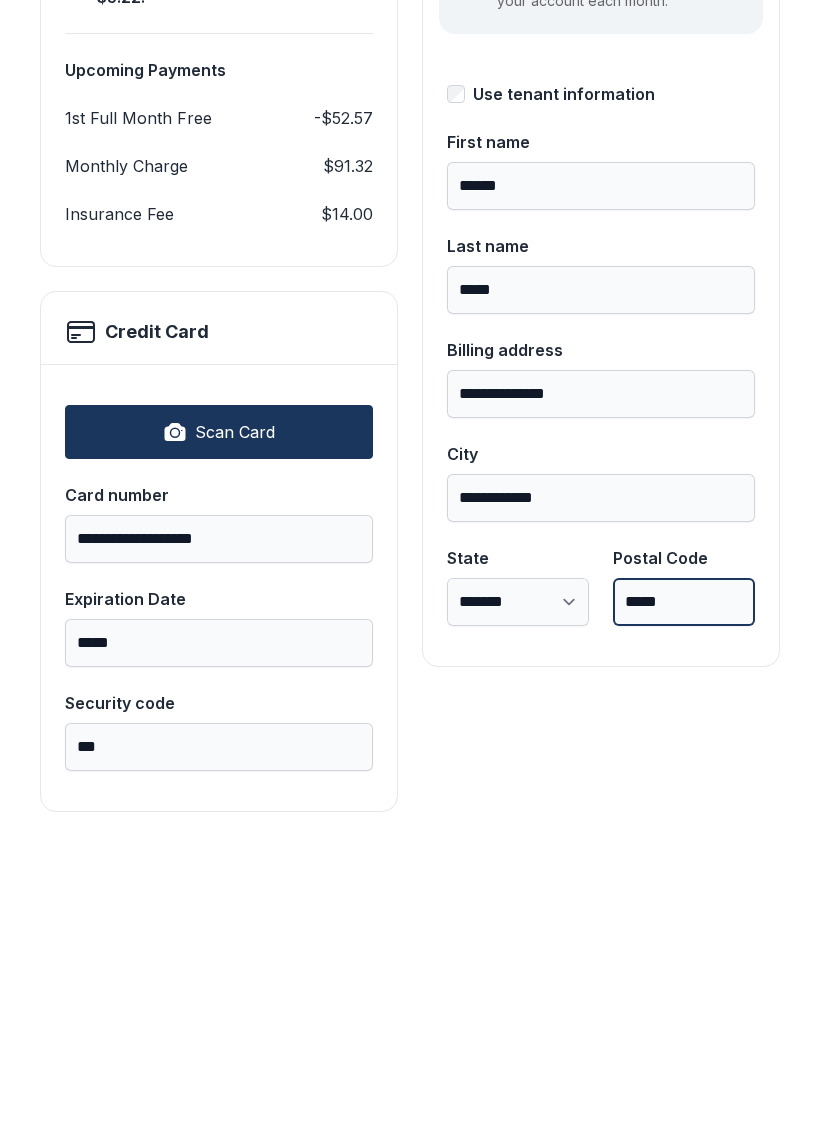 type on "*****" 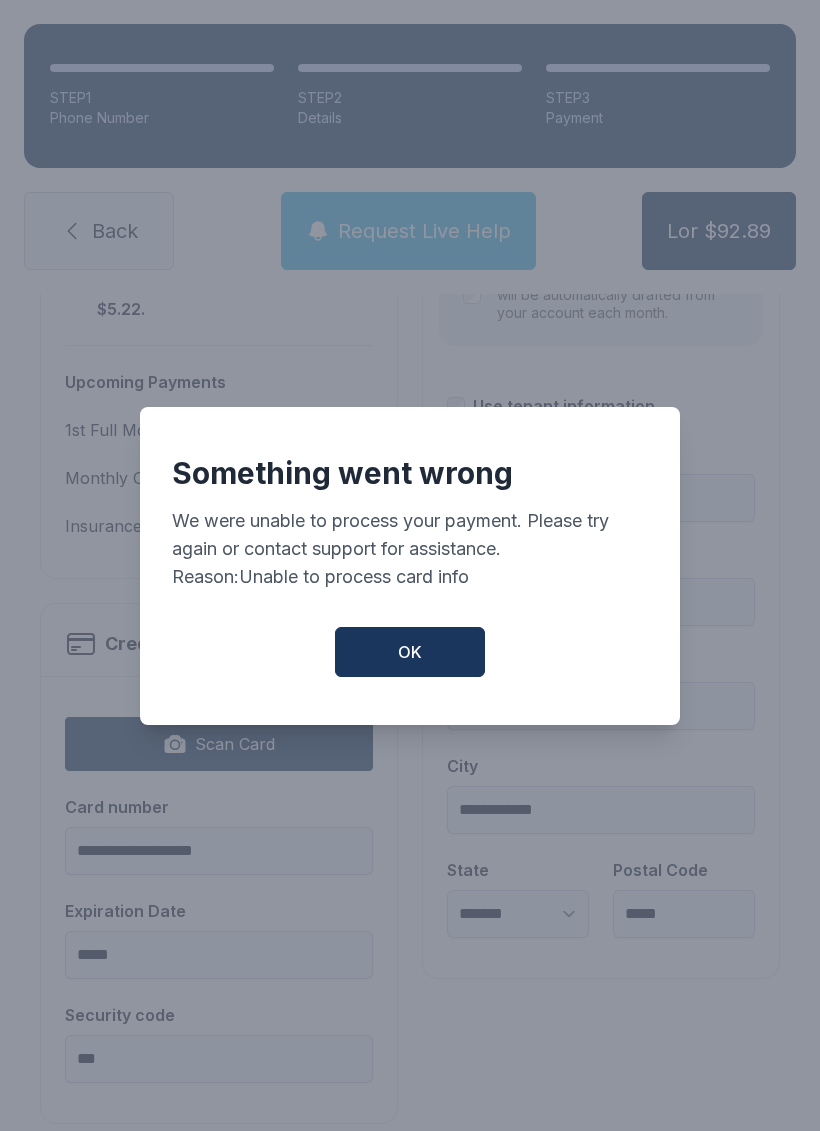 click on "OK" at bounding box center (410, 652) 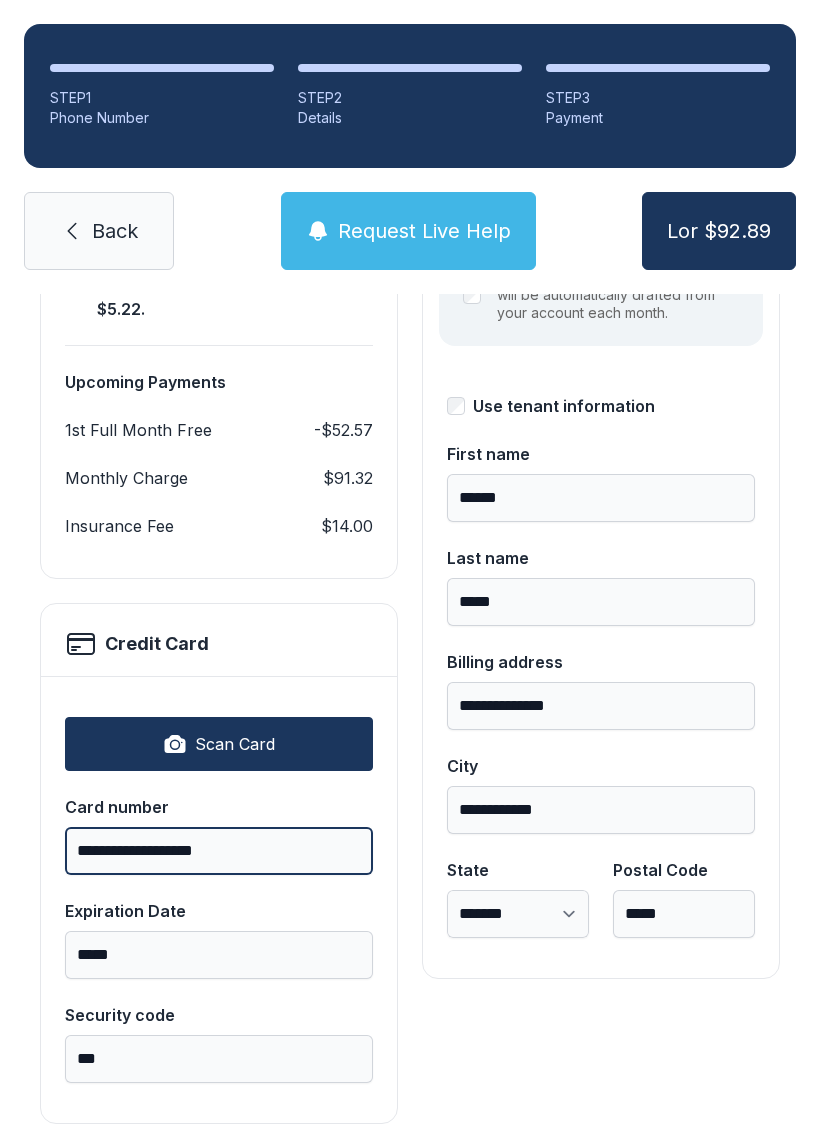click on "**********" at bounding box center (219, 851) 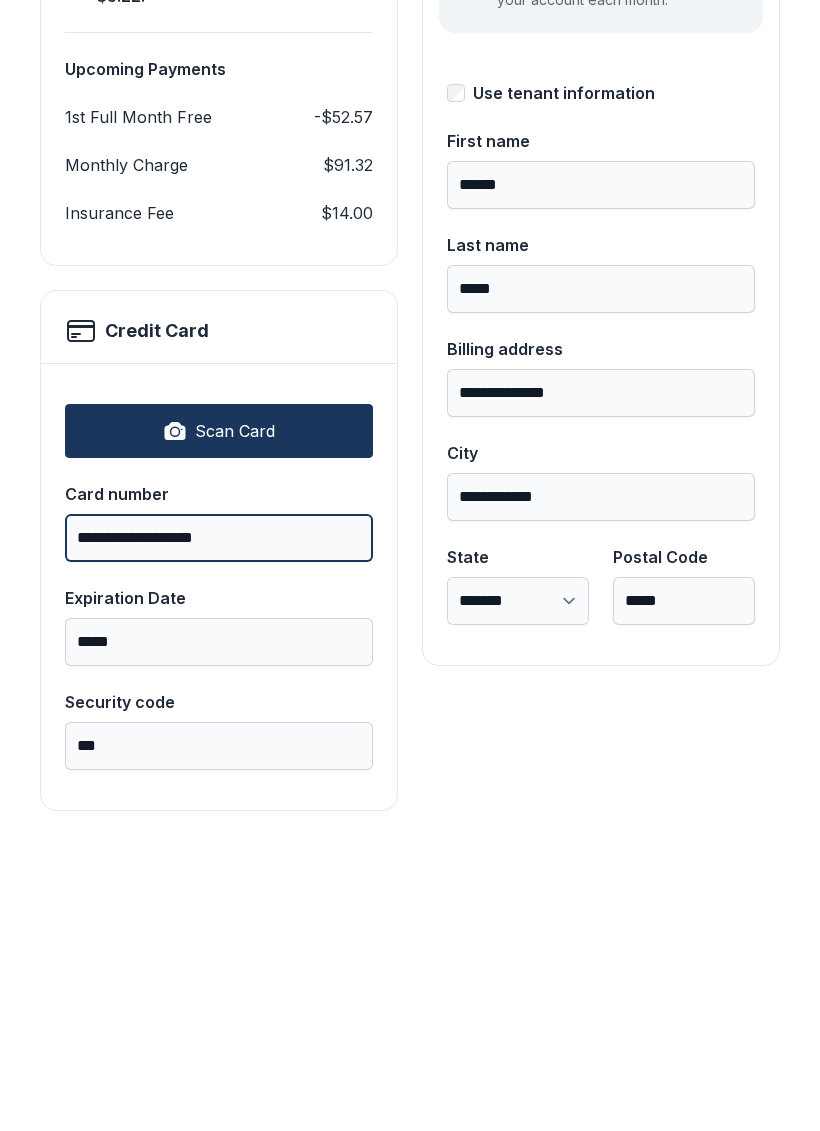 scroll, scrollTop: 339, scrollLeft: 0, axis: vertical 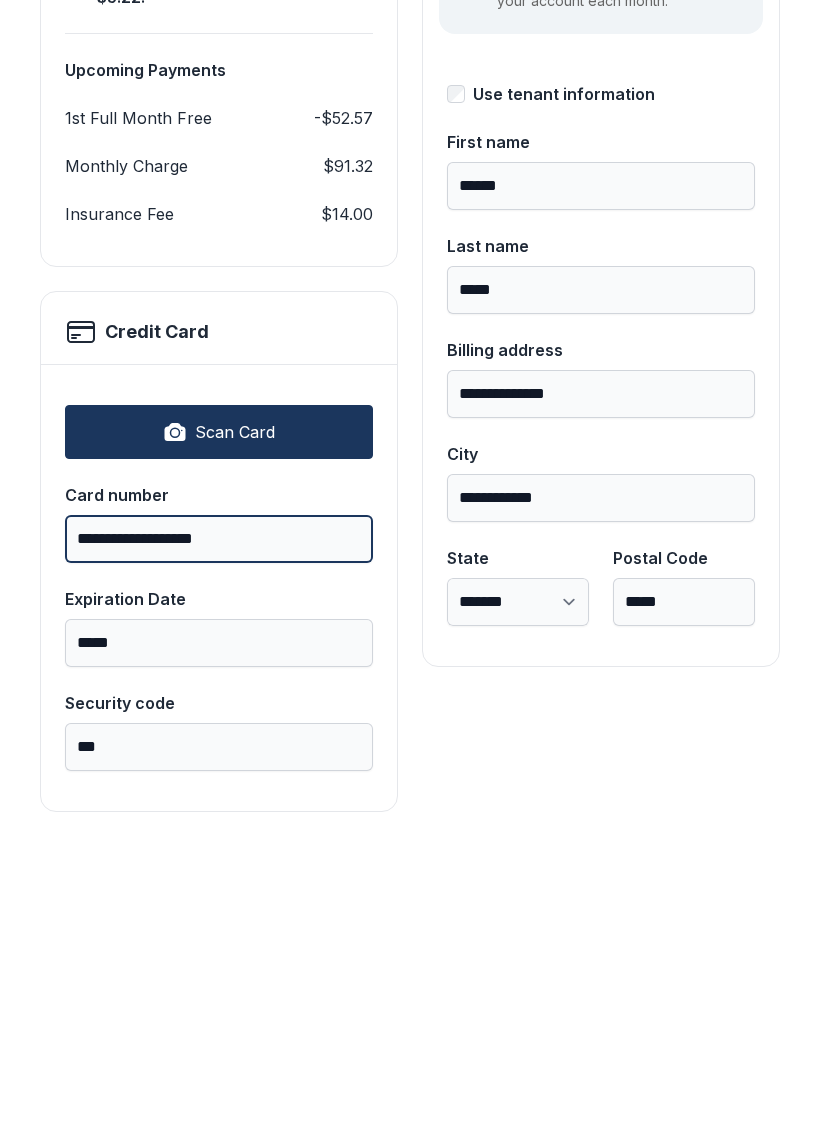 type on "**********" 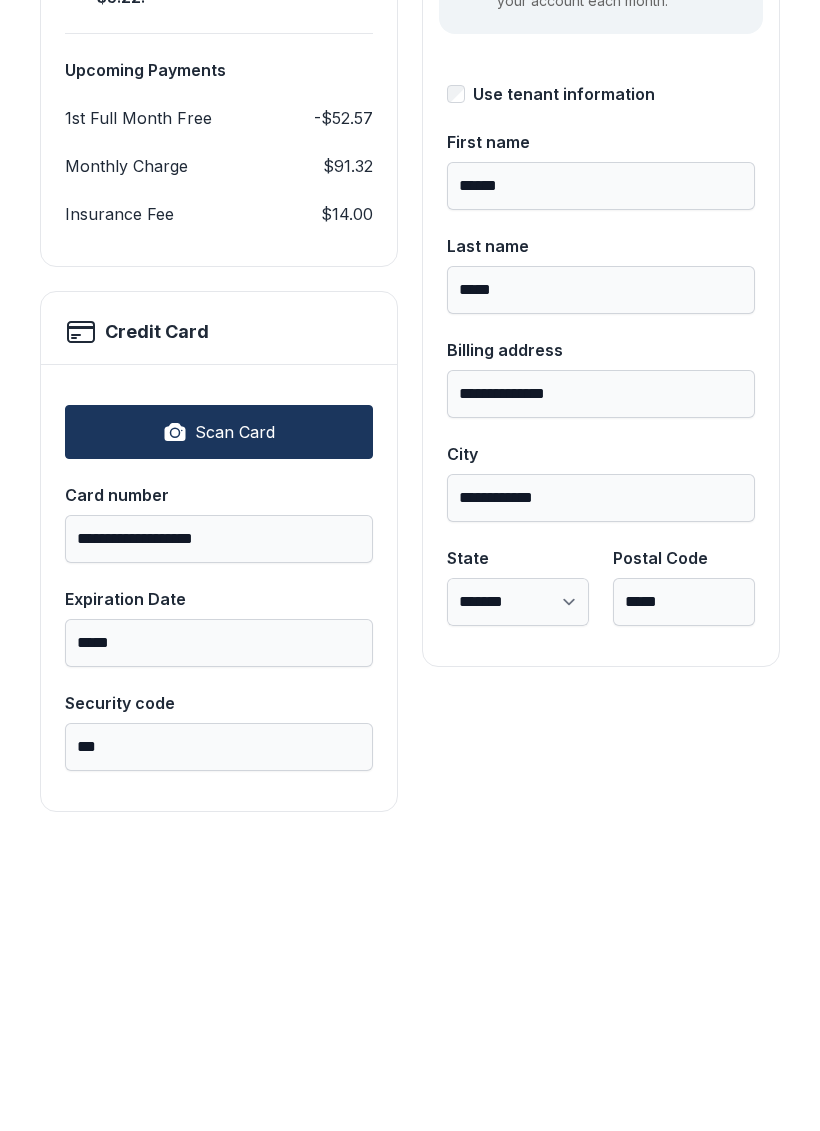 click on "**********" at bounding box center [410, 579] 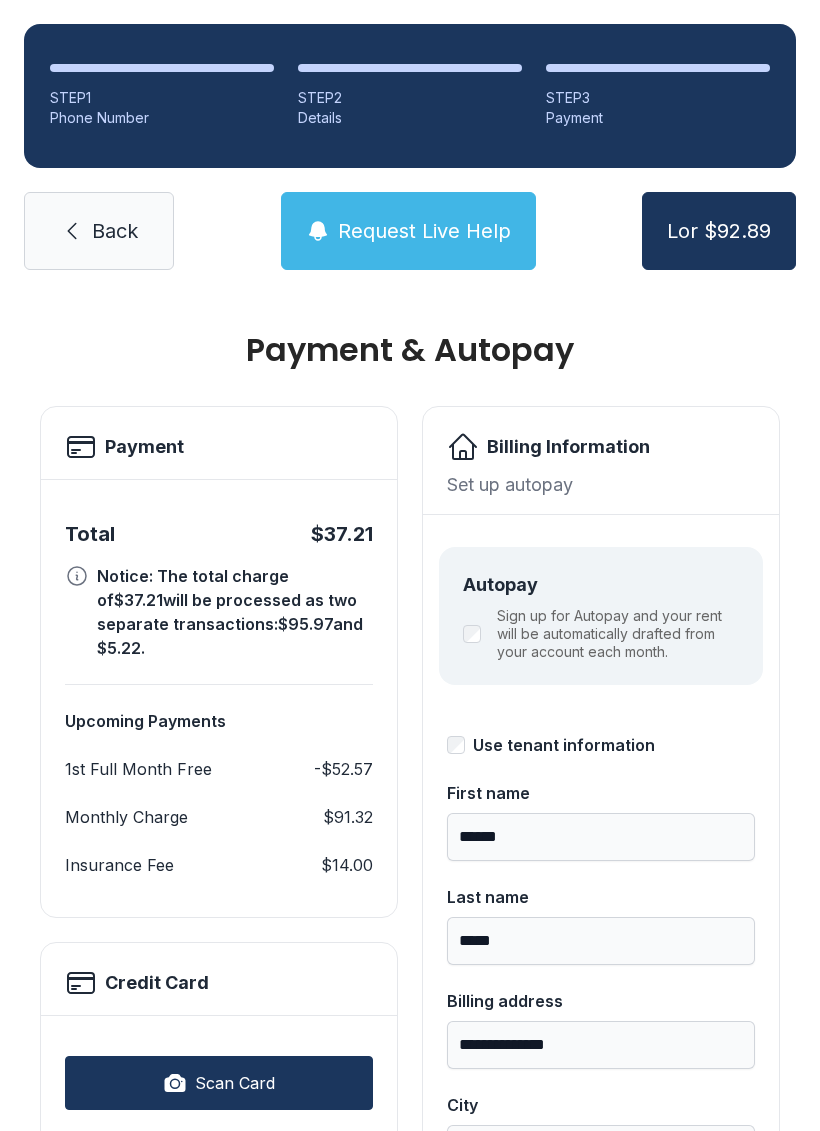scroll, scrollTop: -2, scrollLeft: 0, axis: vertical 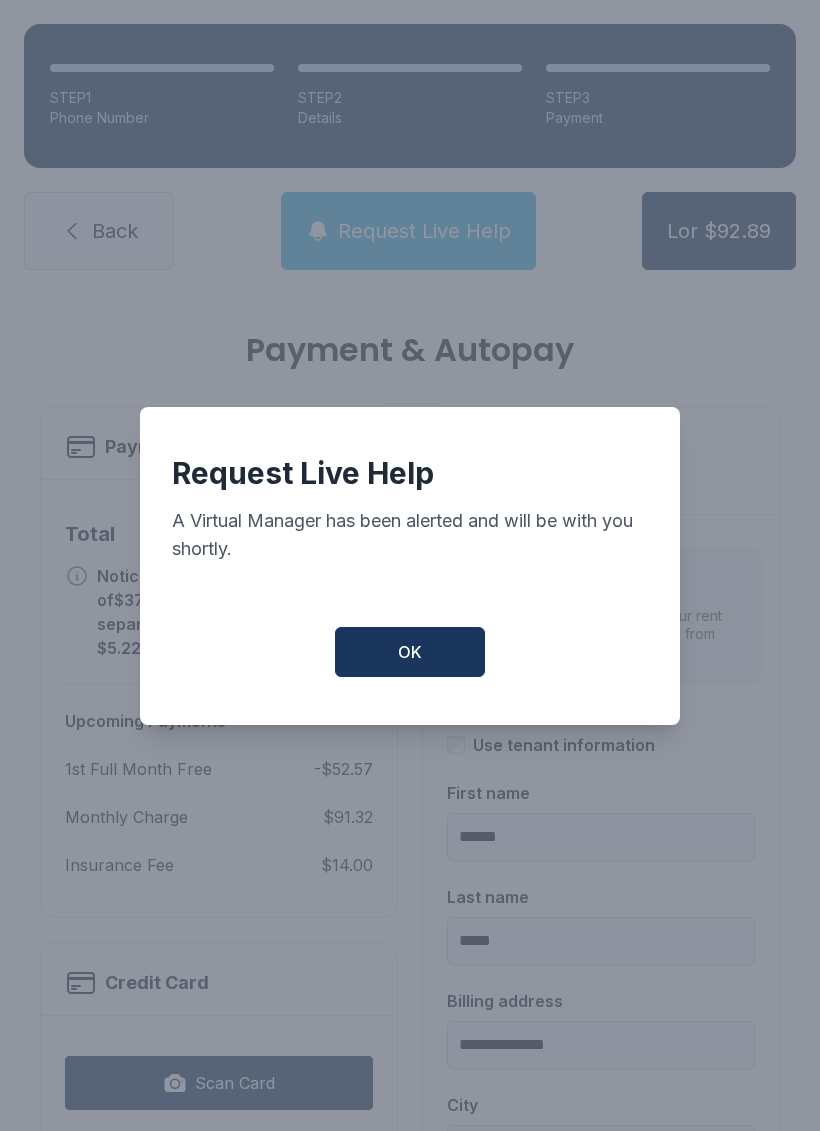 click on "OK" at bounding box center [410, 652] 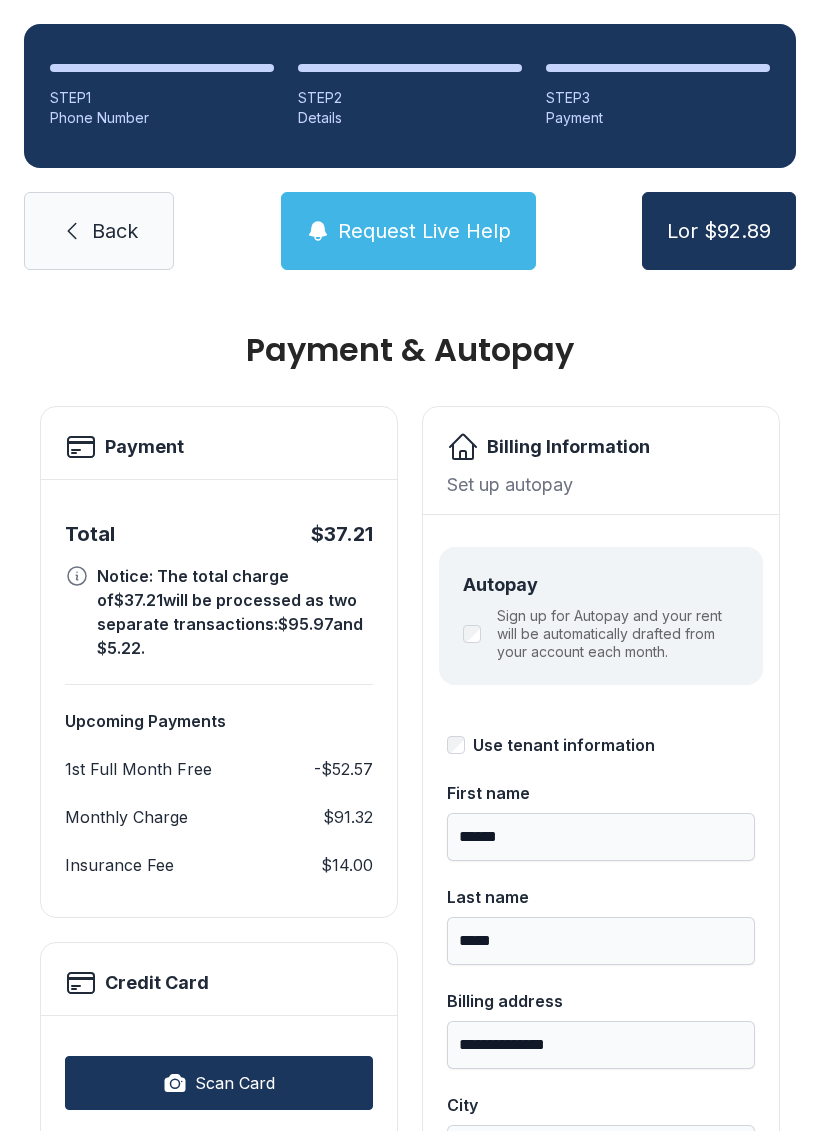 click on "Back" at bounding box center (99, 231) 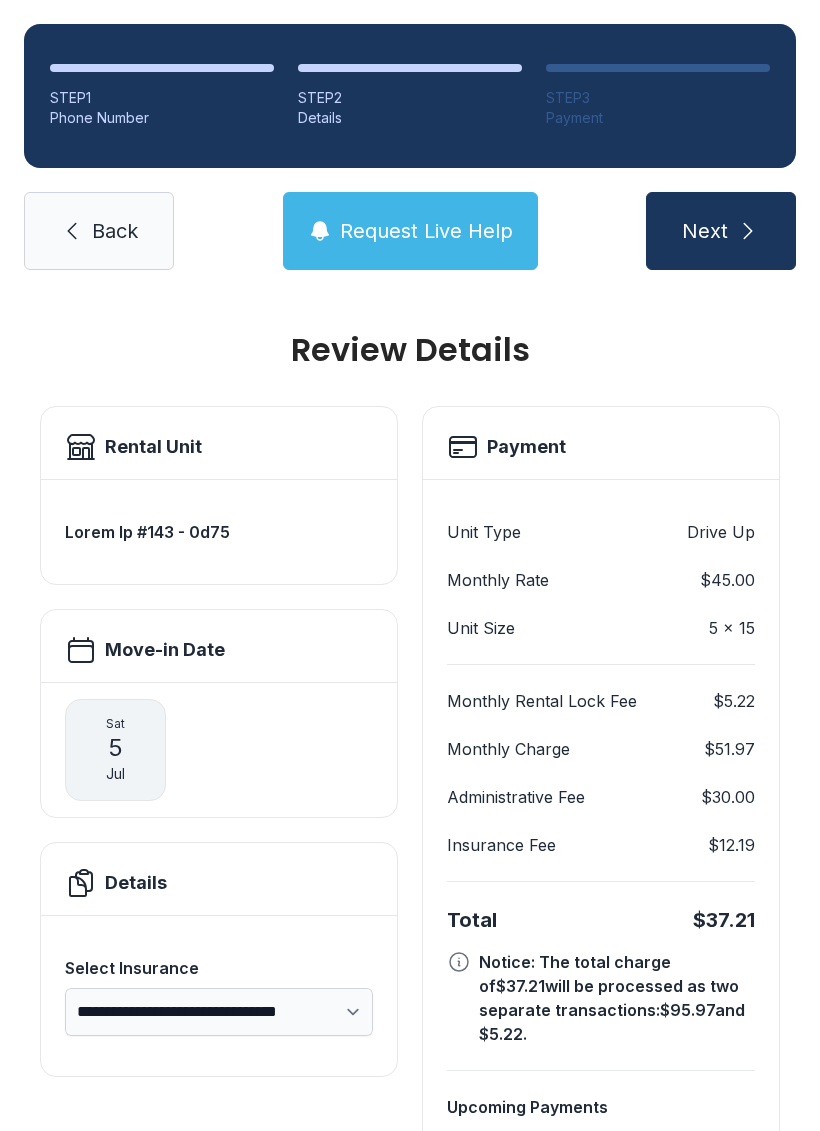 scroll, scrollTop: 0, scrollLeft: 0, axis: both 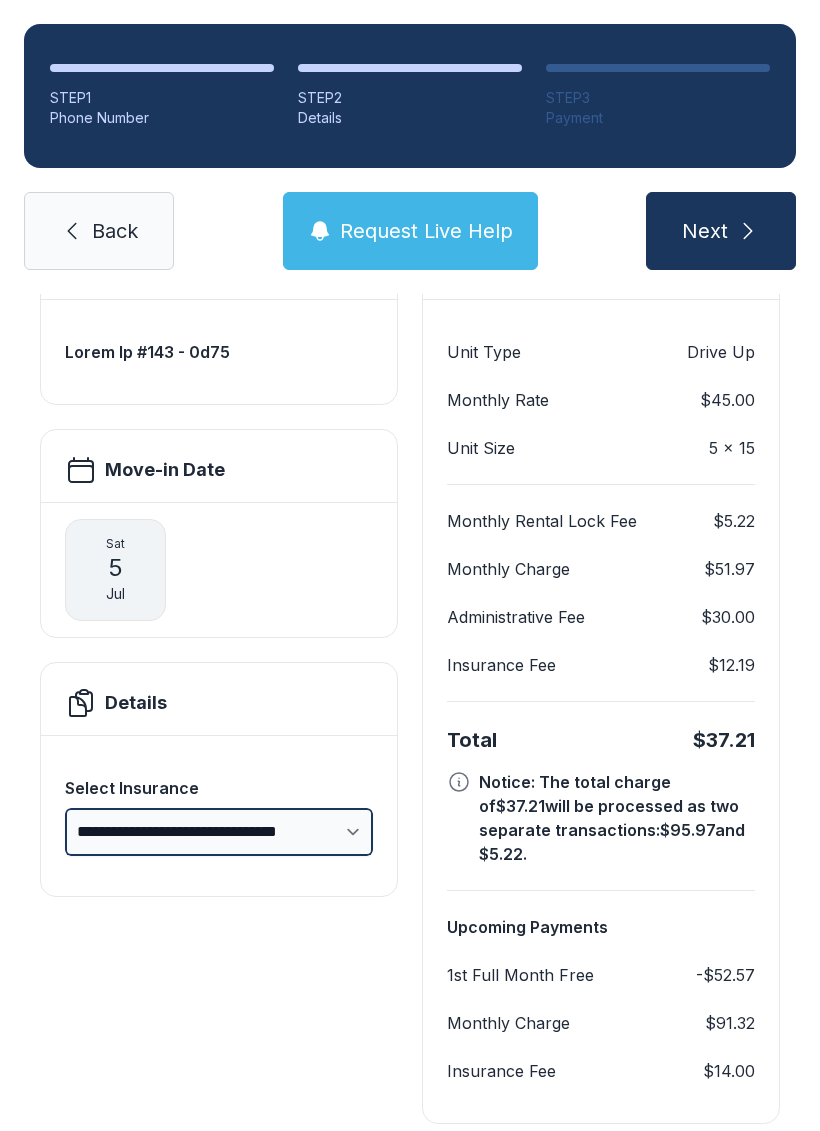 click on "**********" at bounding box center (219, 832) 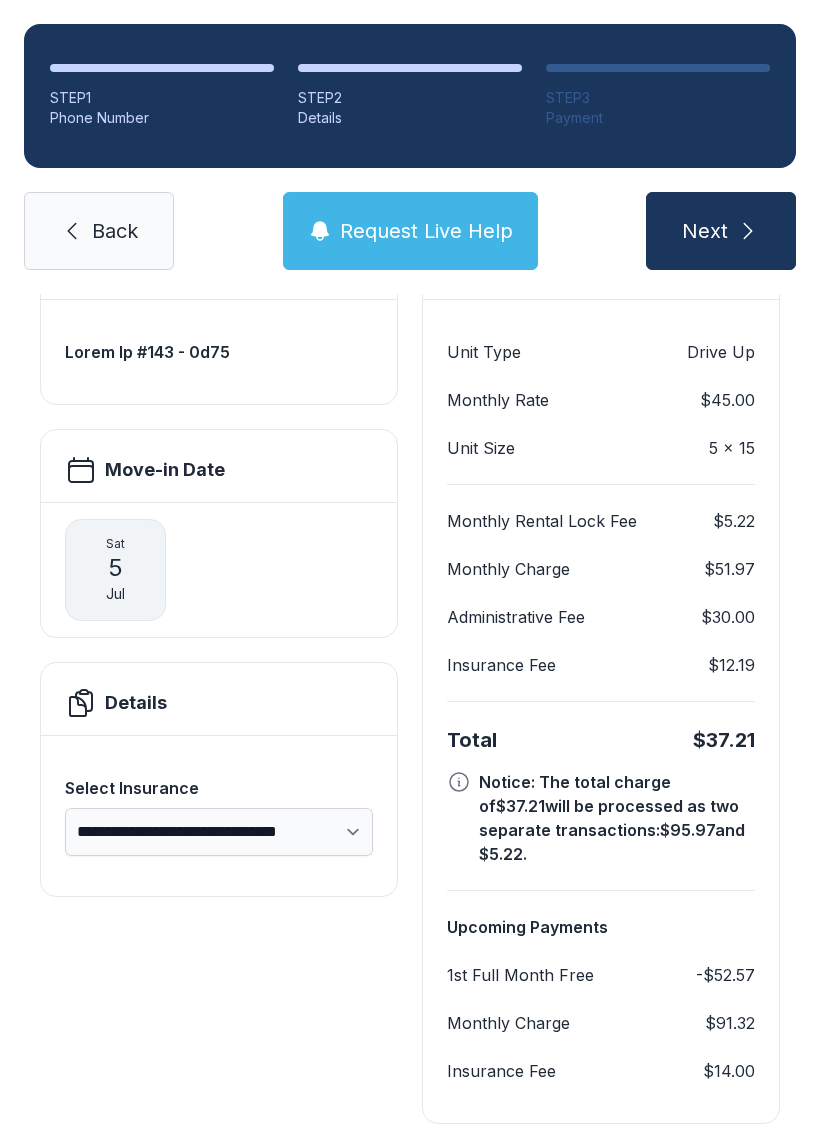 click at bounding box center (748, 231) 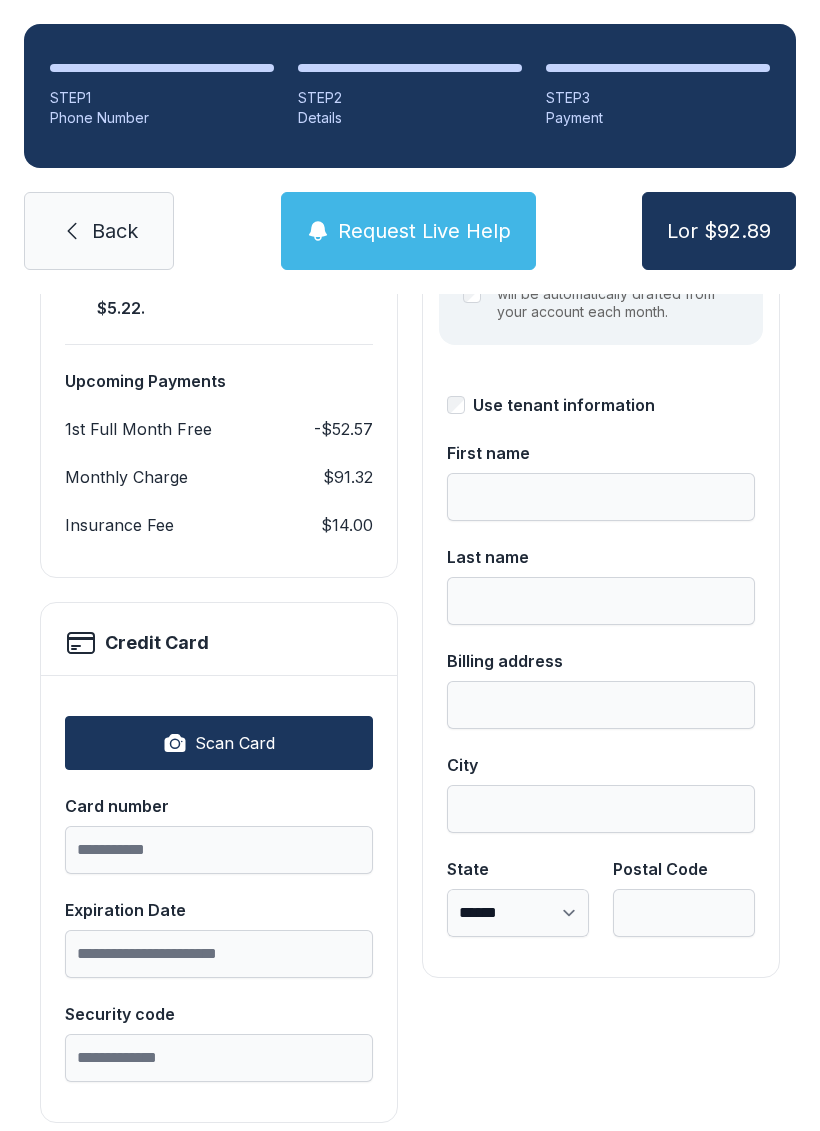 scroll, scrollTop: 339, scrollLeft: 0, axis: vertical 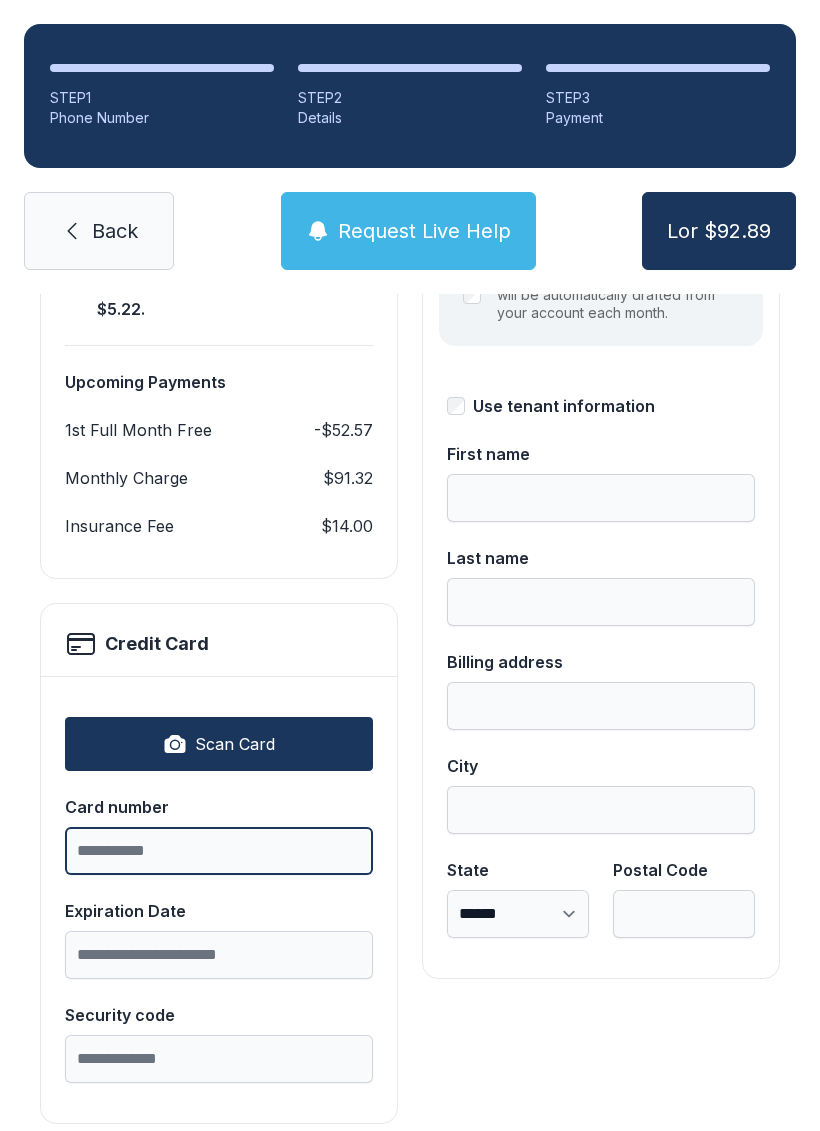 click on "Card number" at bounding box center [219, 851] 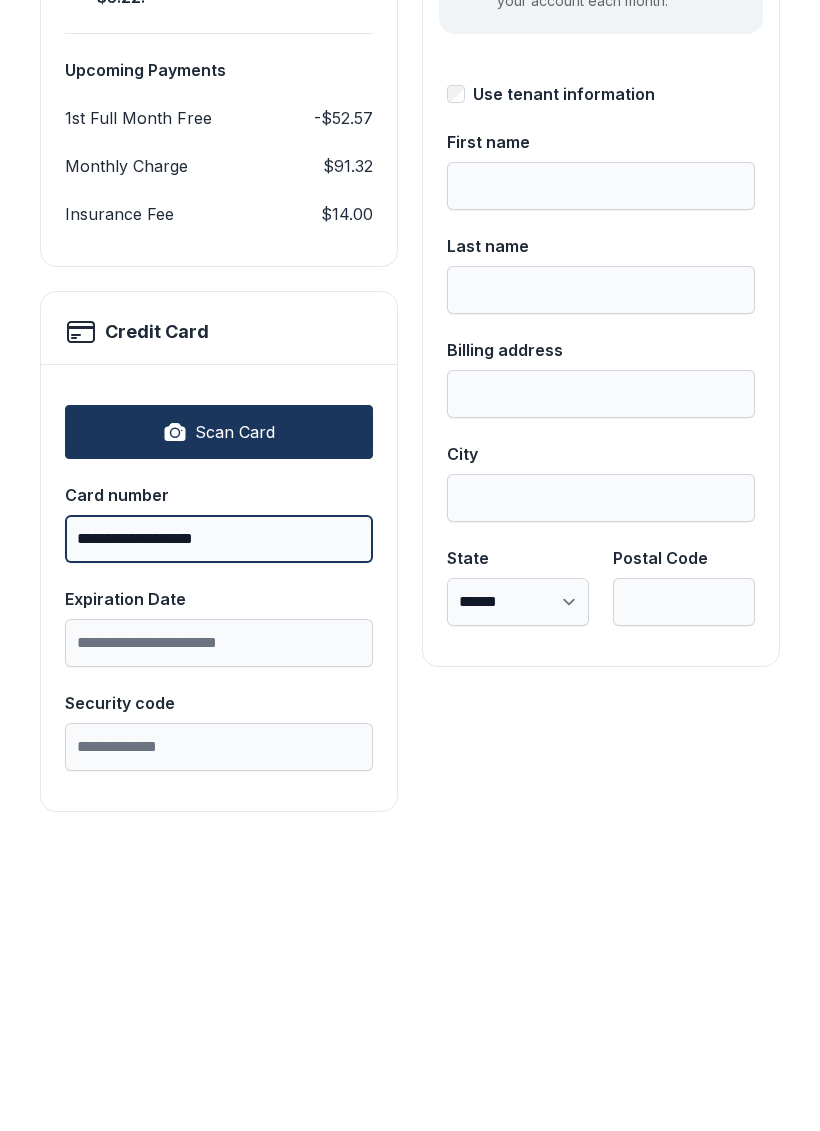 type on "**********" 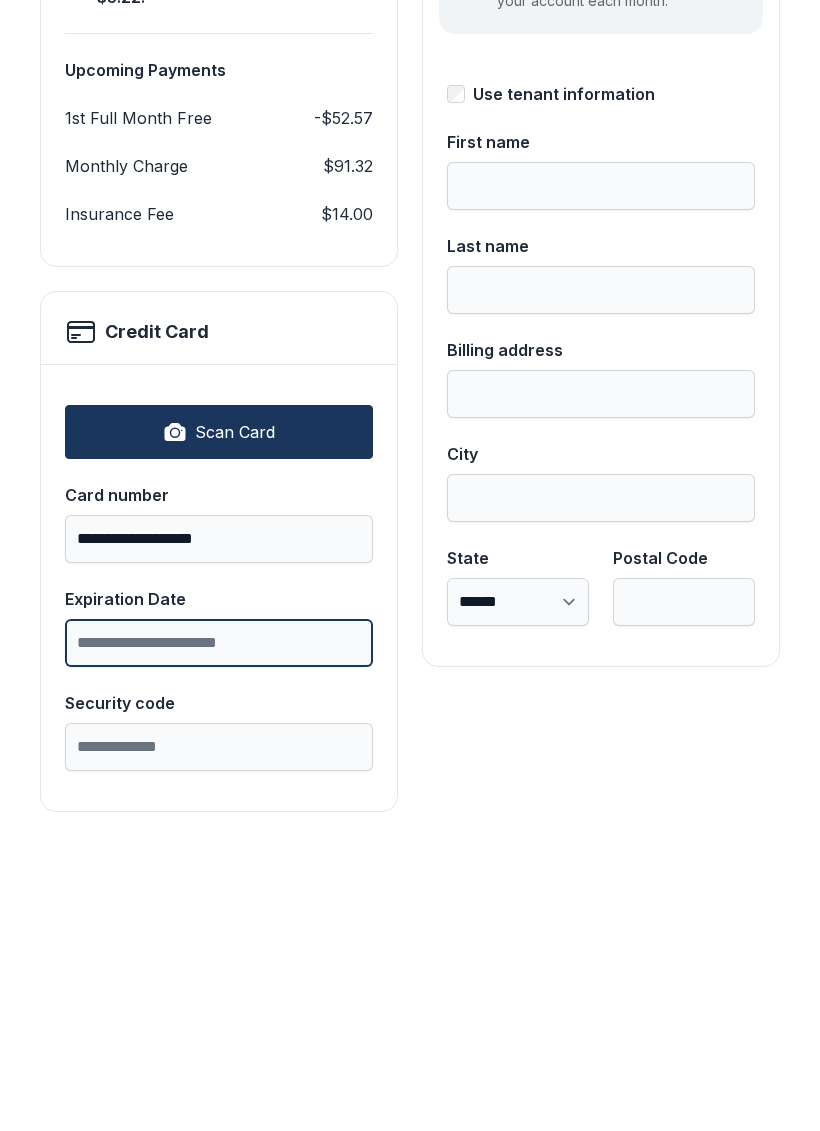 click on "Expiration Date" at bounding box center [219, 955] 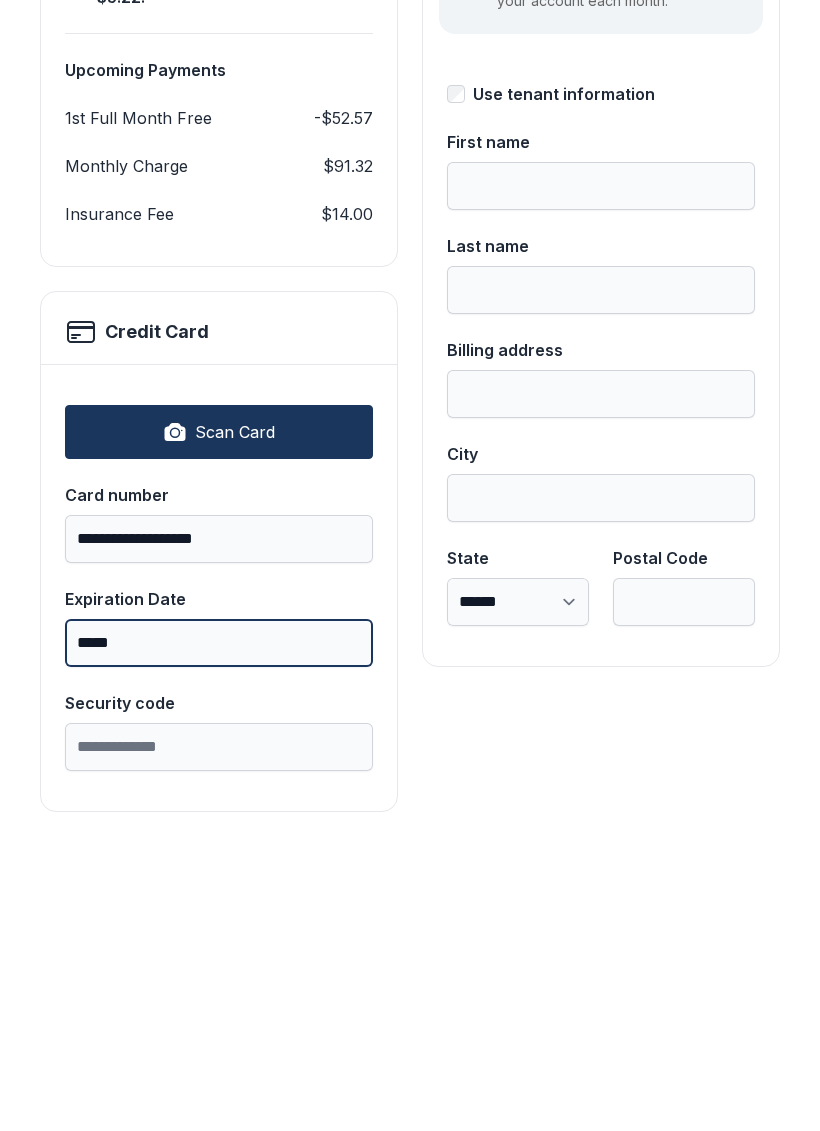 type on "*****" 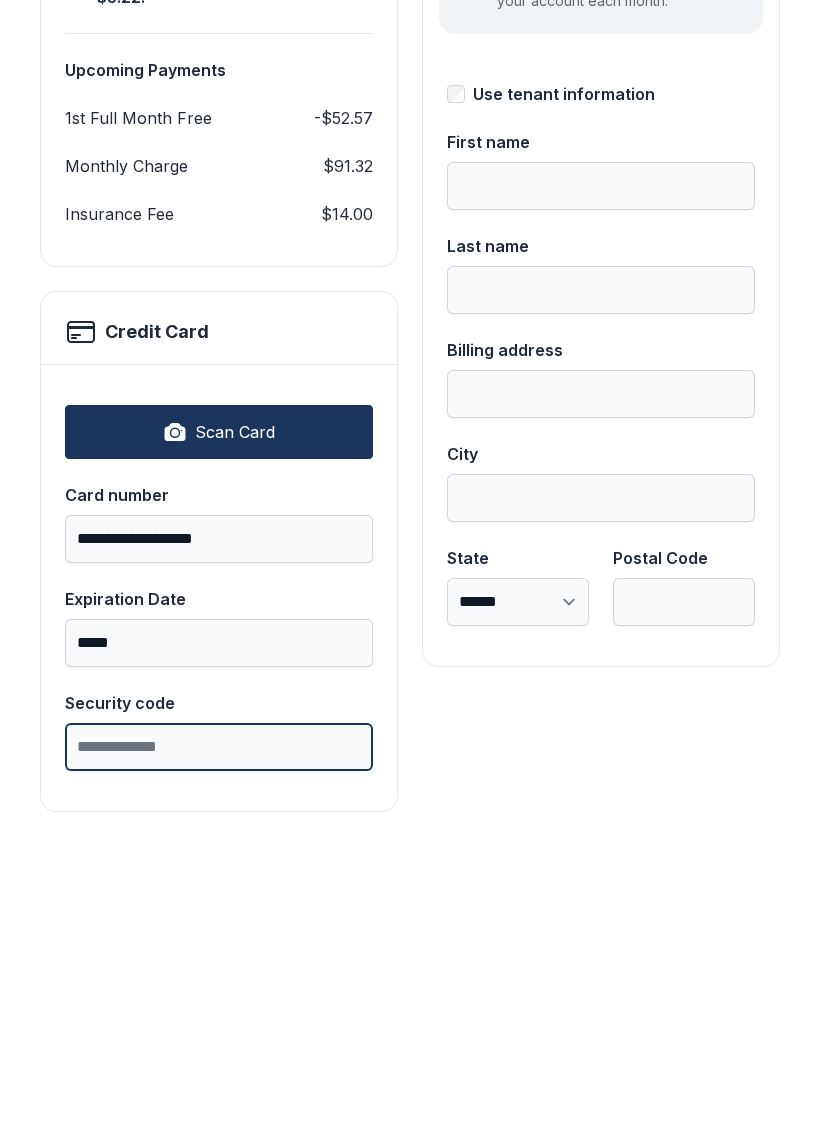 click on "Security code" at bounding box center (219, 1059) 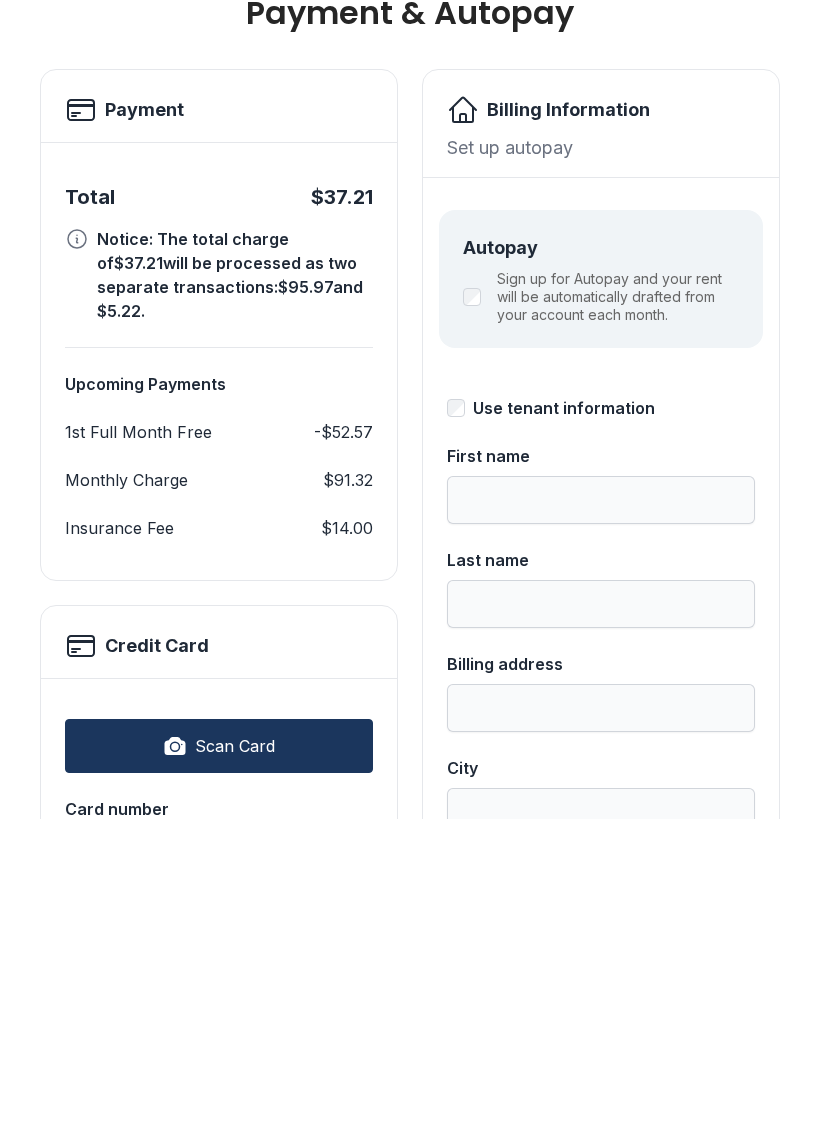 scroll, scrollTop: 26, scrollLeft: 0, axis: vertical 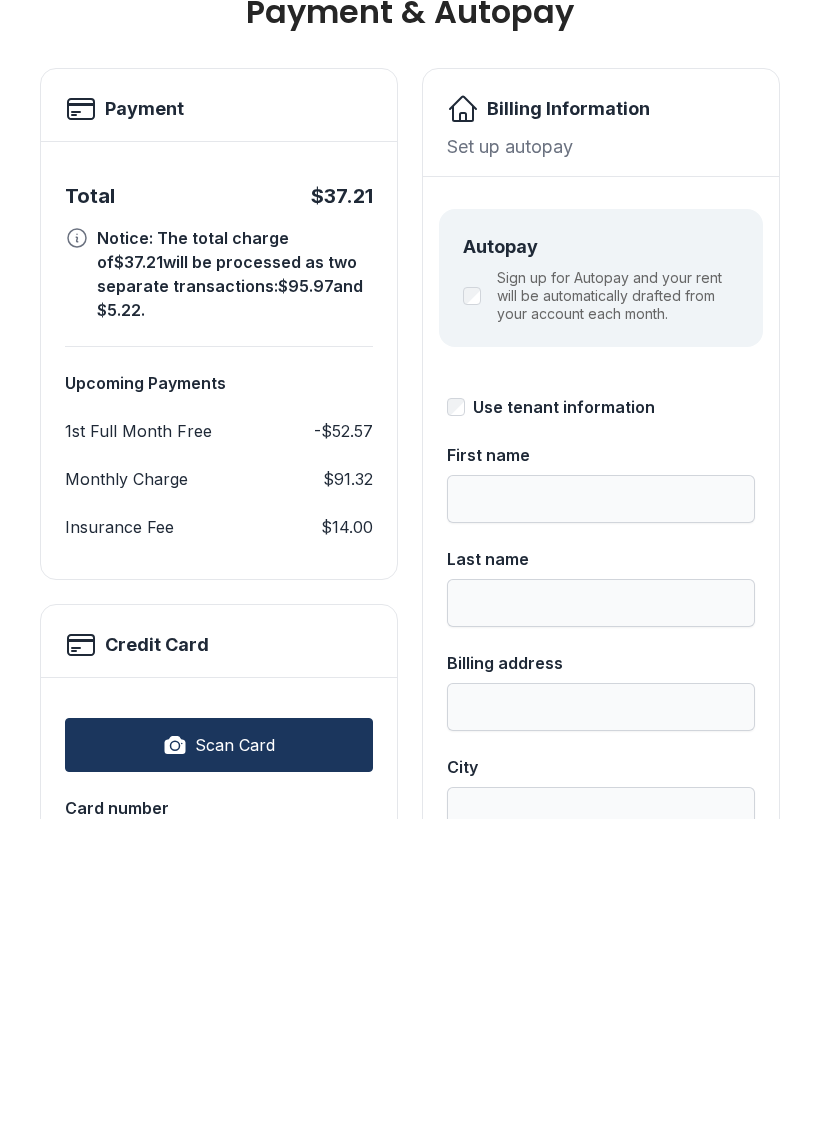 type on "***" 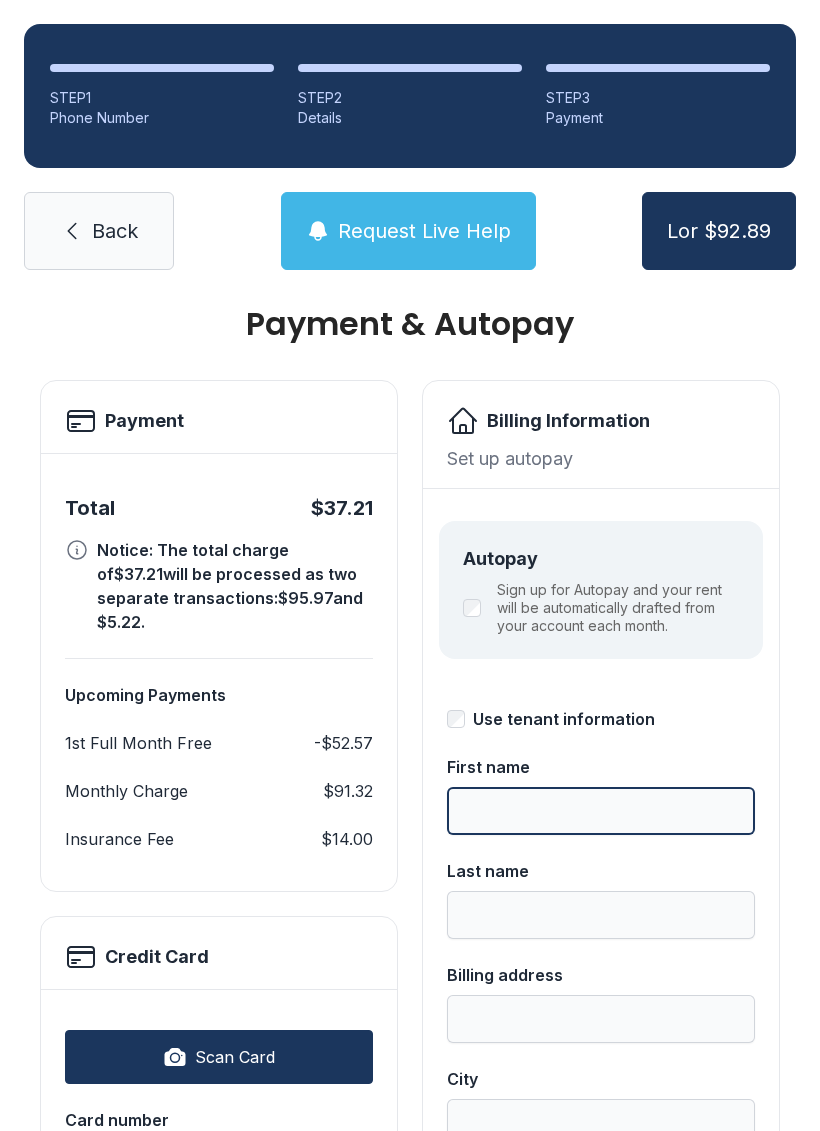 click on "First name" at bounding box center [601, 811] 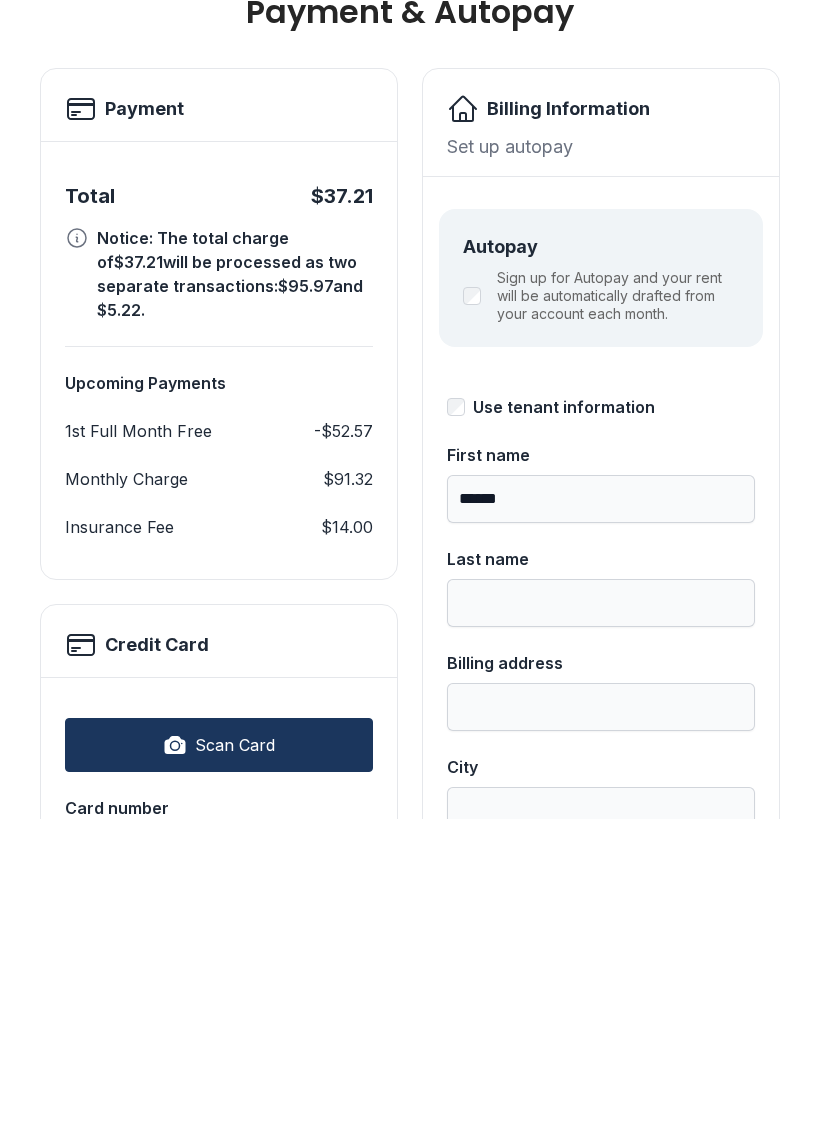 click on "Last name" at bounding box center (219, 1120) 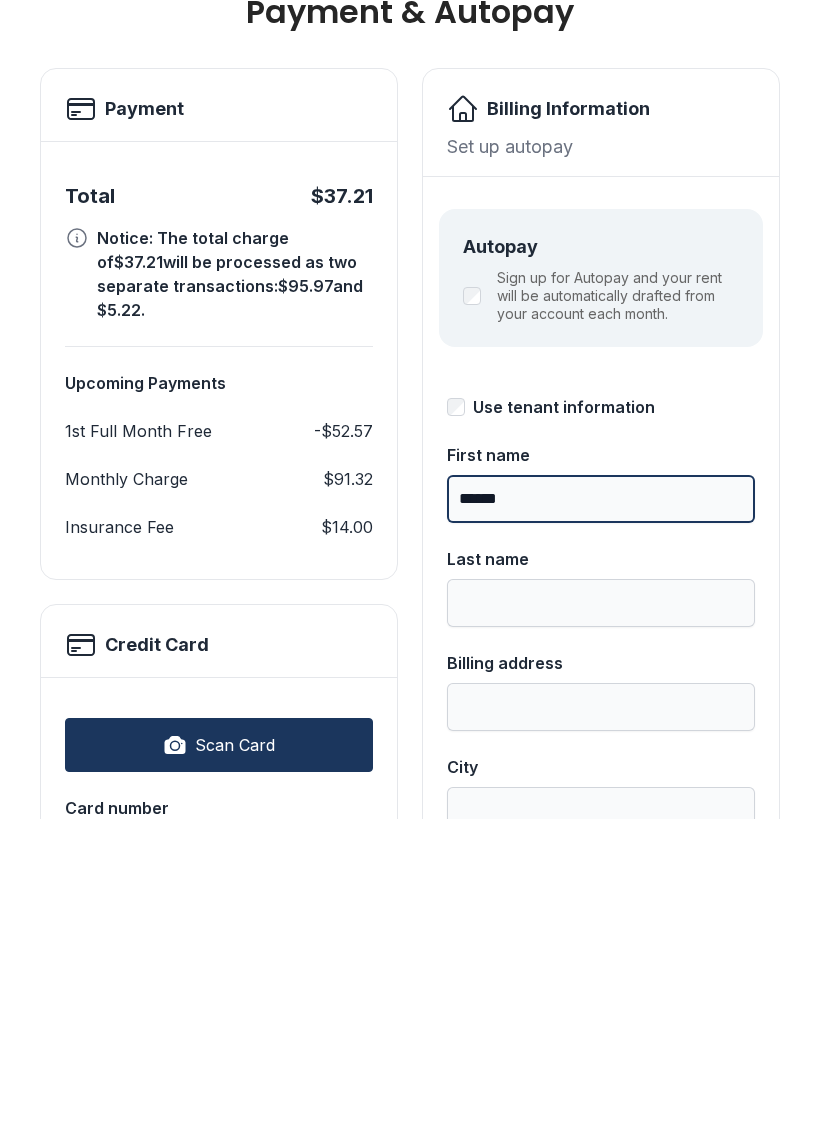 click on "******" at bounding box center [601, 811] 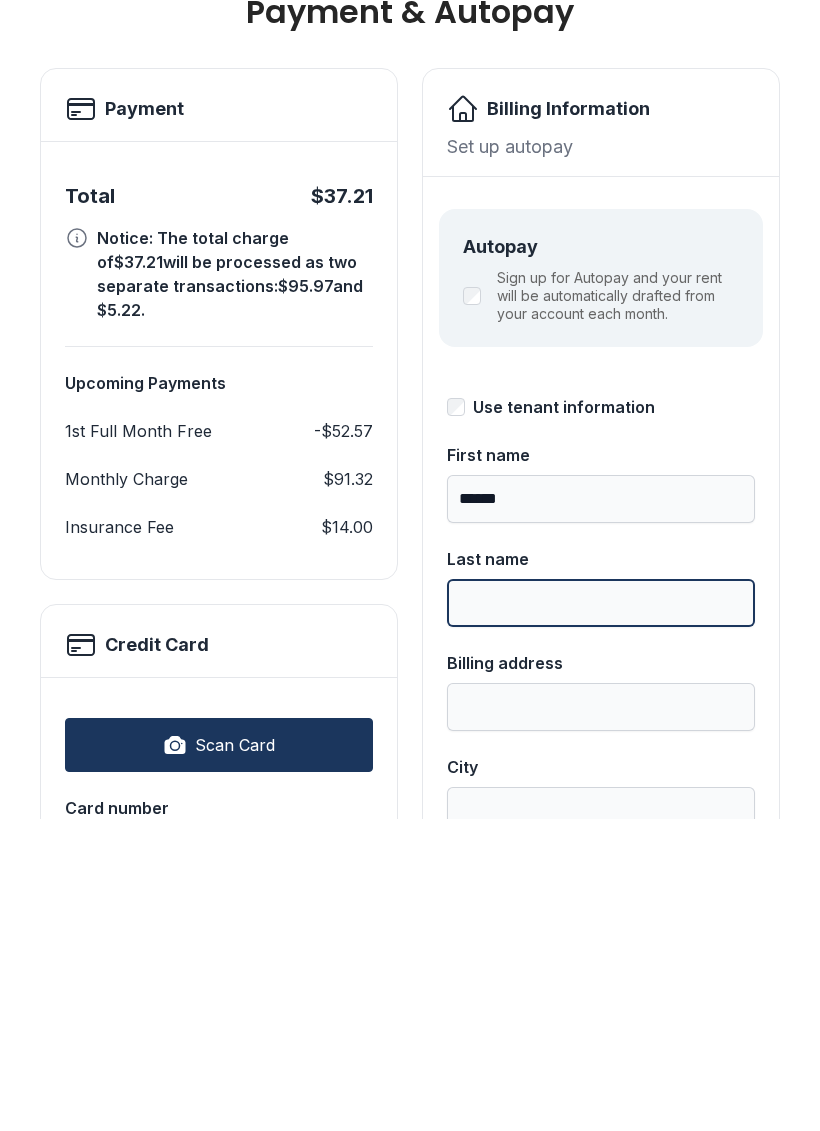 click on "Last name" at bounding box center (601, 915) 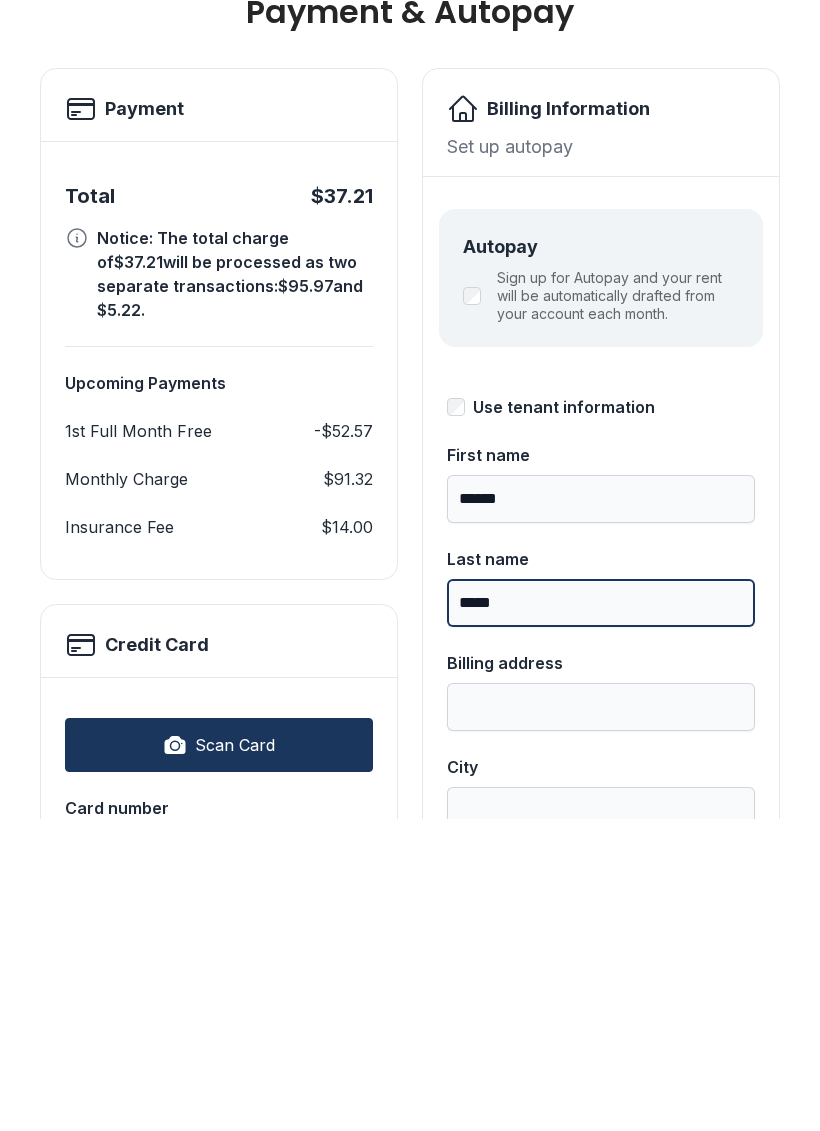 type on "*****" 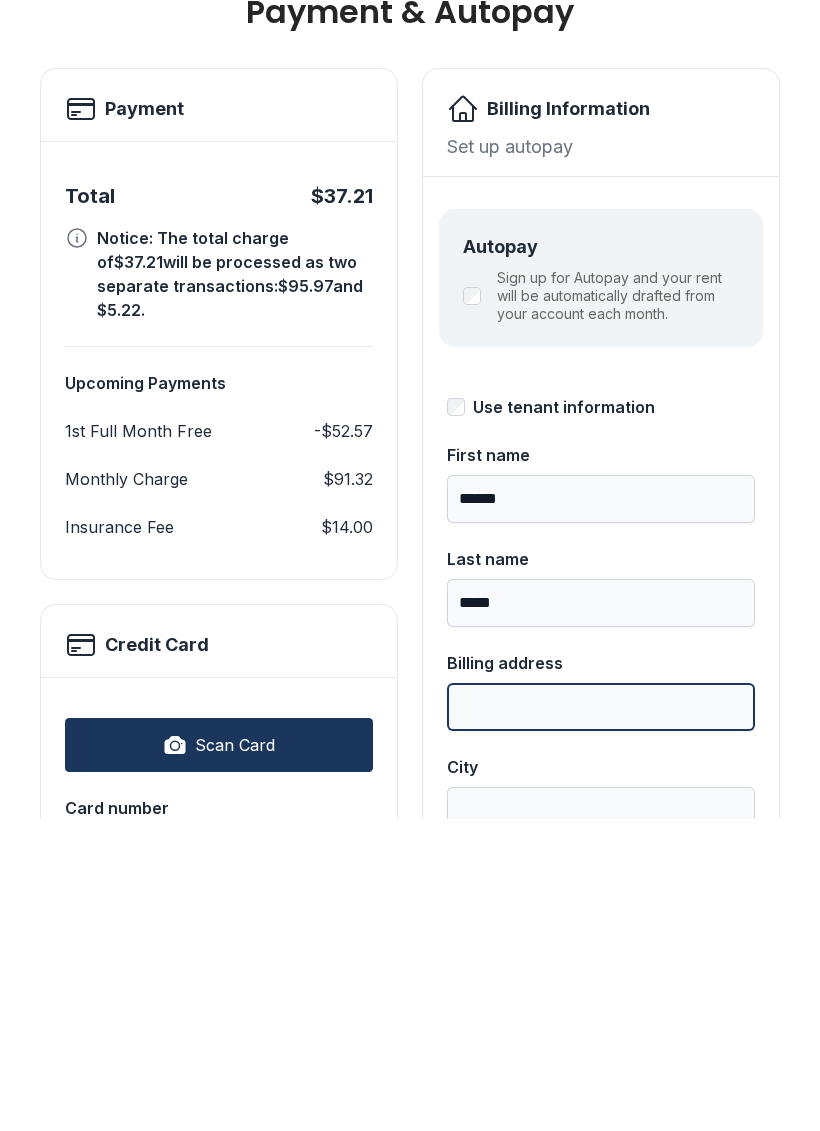 click on "Billing address" at bounding box center [601, 1019] 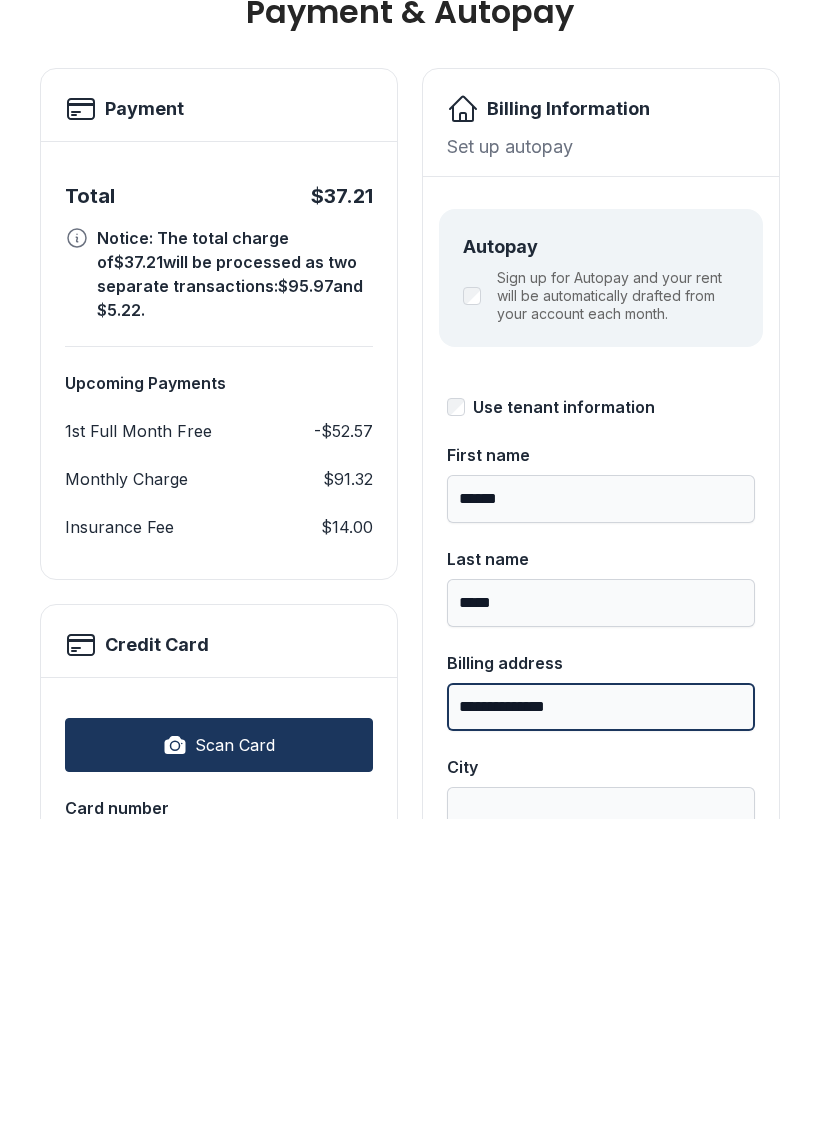 type on "**********" 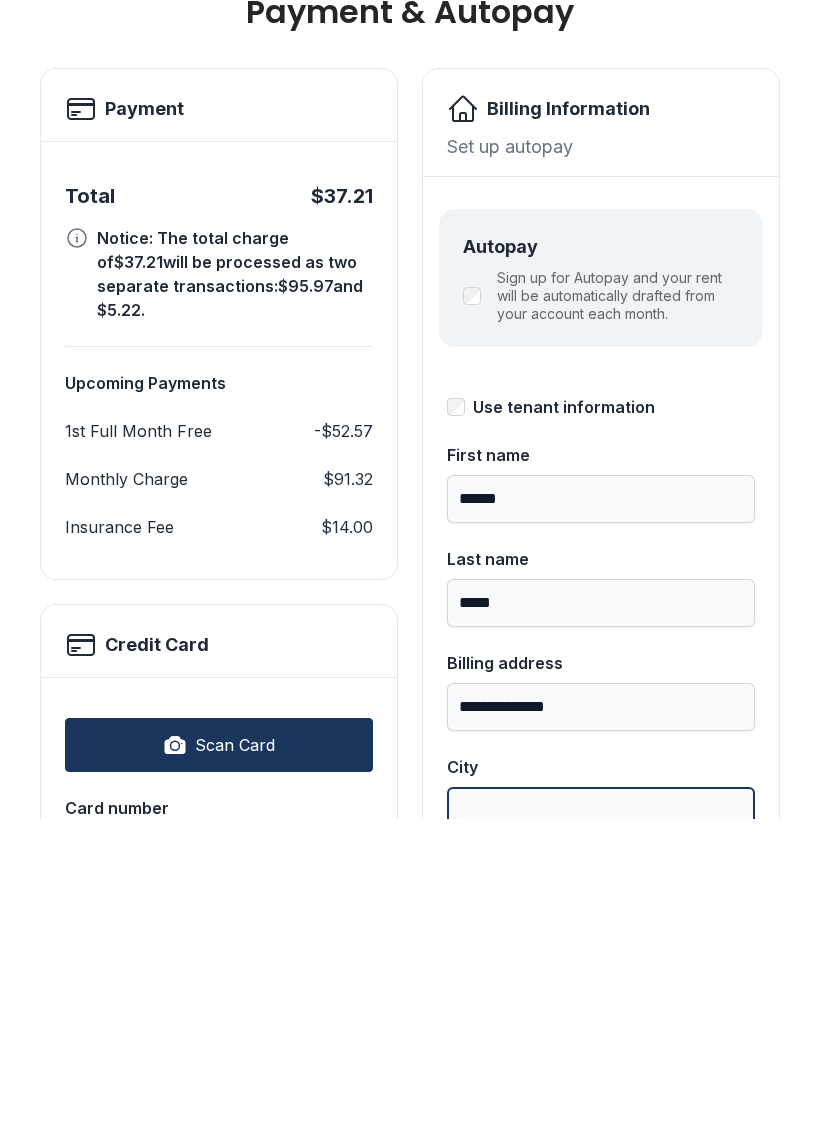 click on "City" at bounding box center [601, 1123] 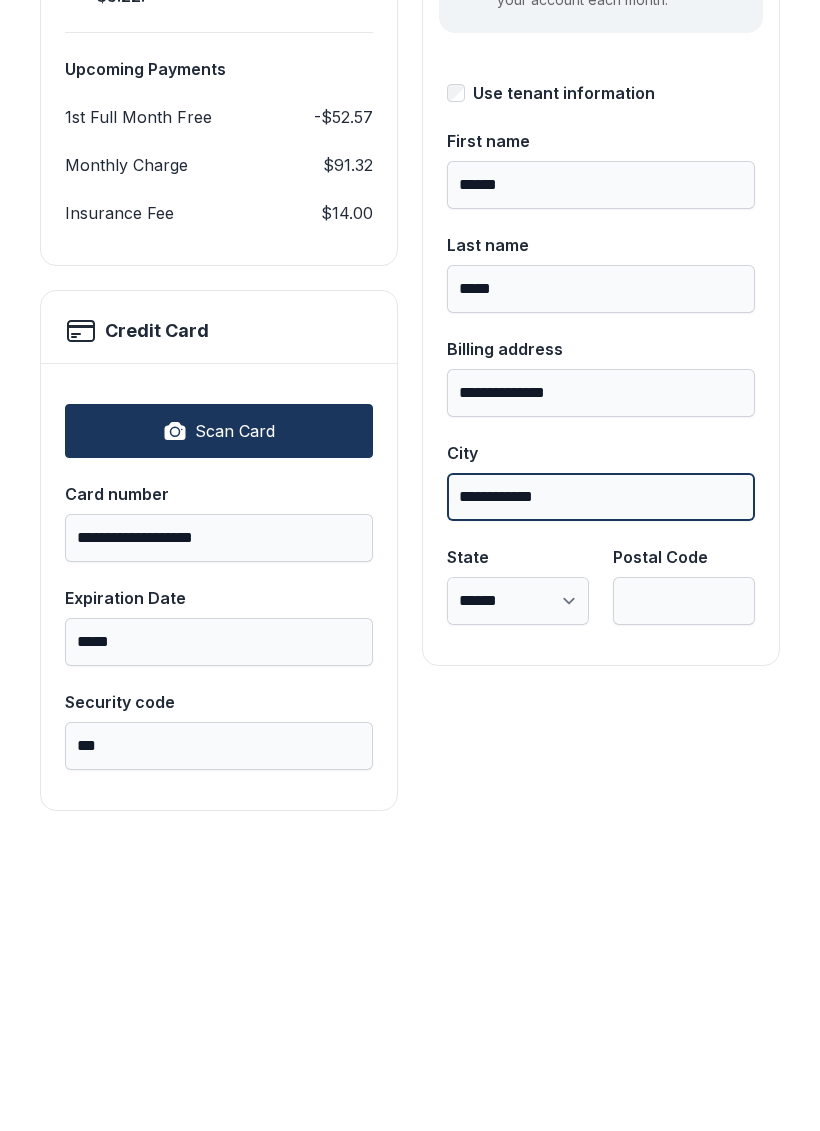 scroll, scrollTop: 339, scrollLeft: 0, axis: vertical 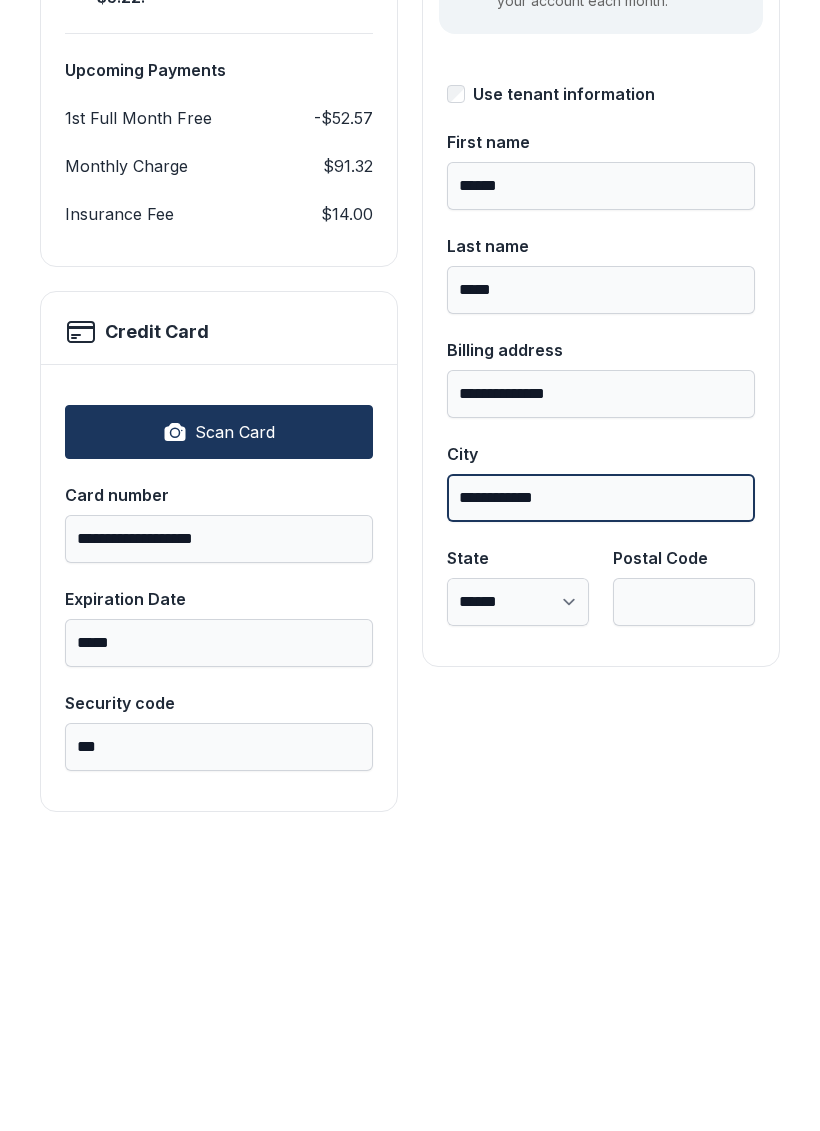 type on "**********" 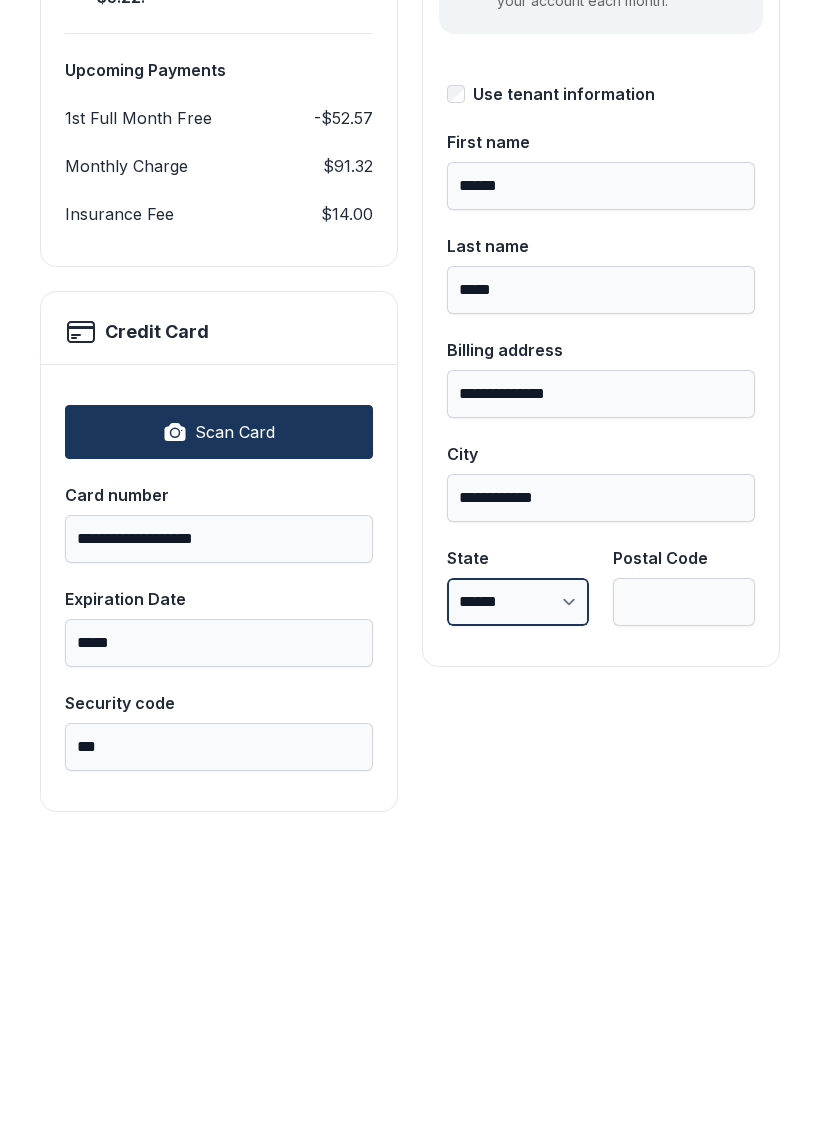 click on "**********" at bounding box center (518, 914) 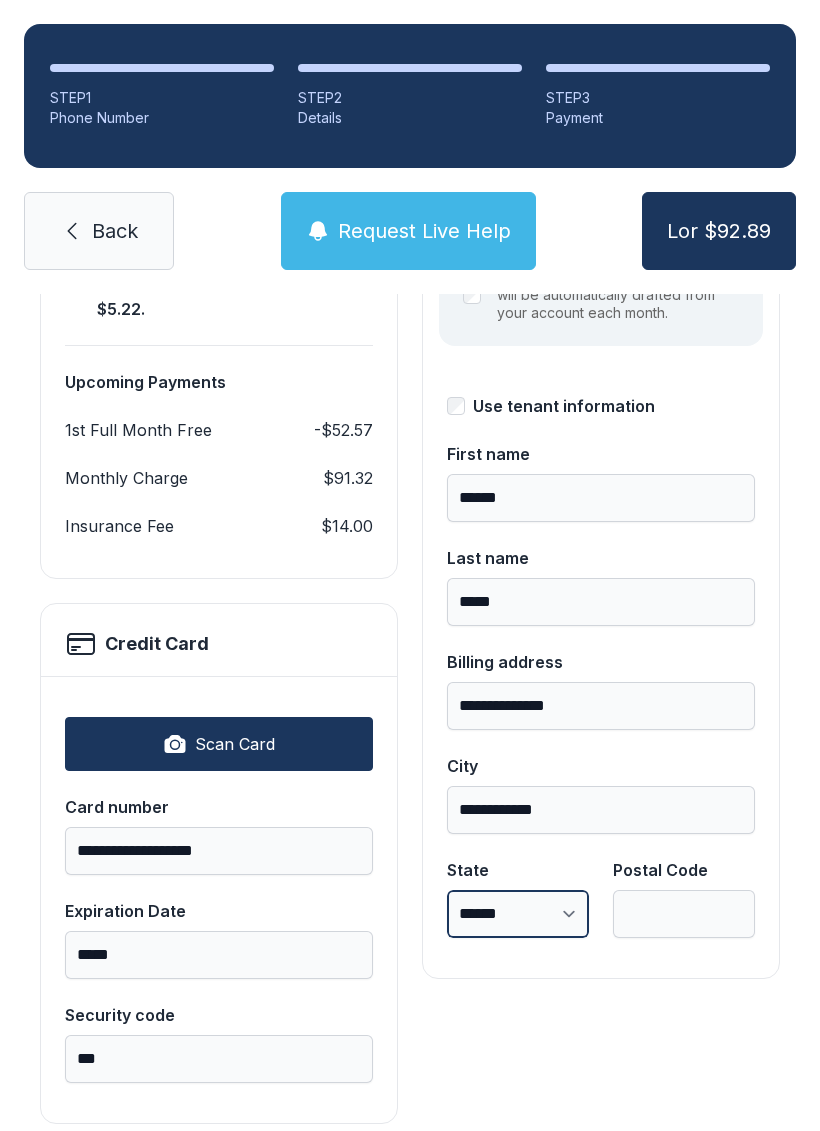 select on "**" 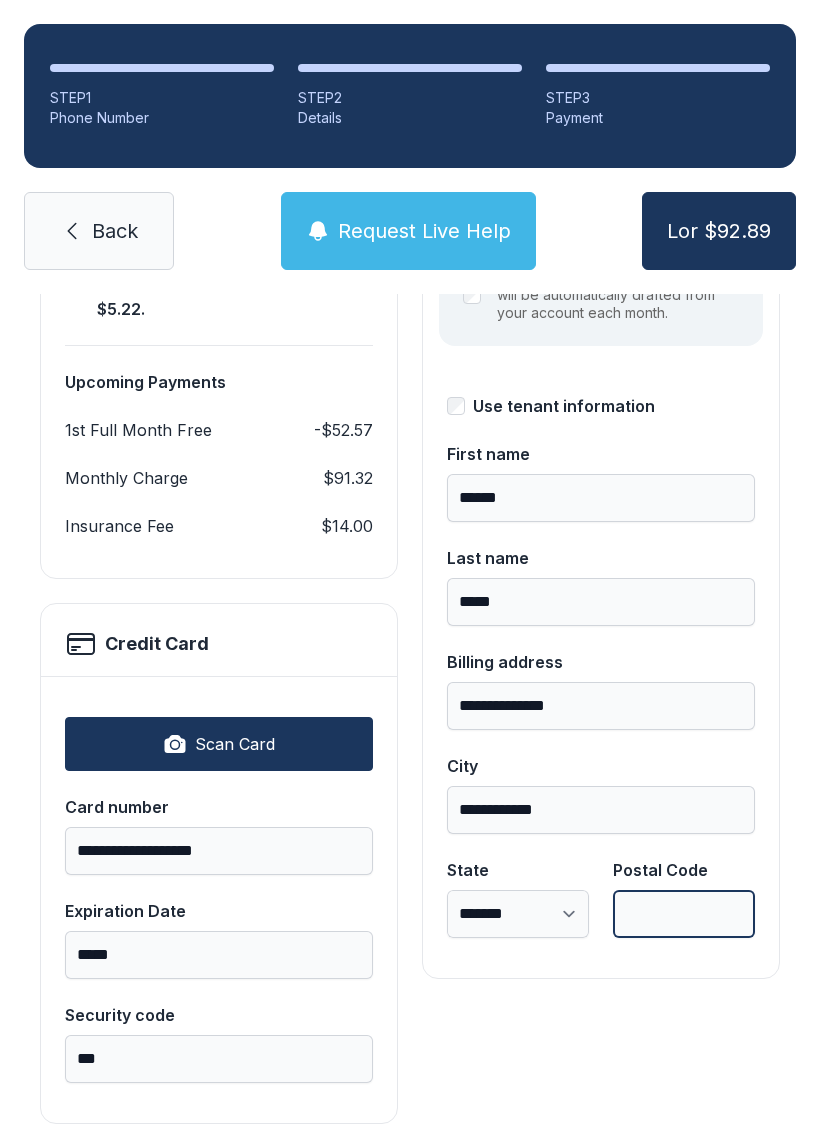 click on "Postal Code" at bounding box center [684, 914] 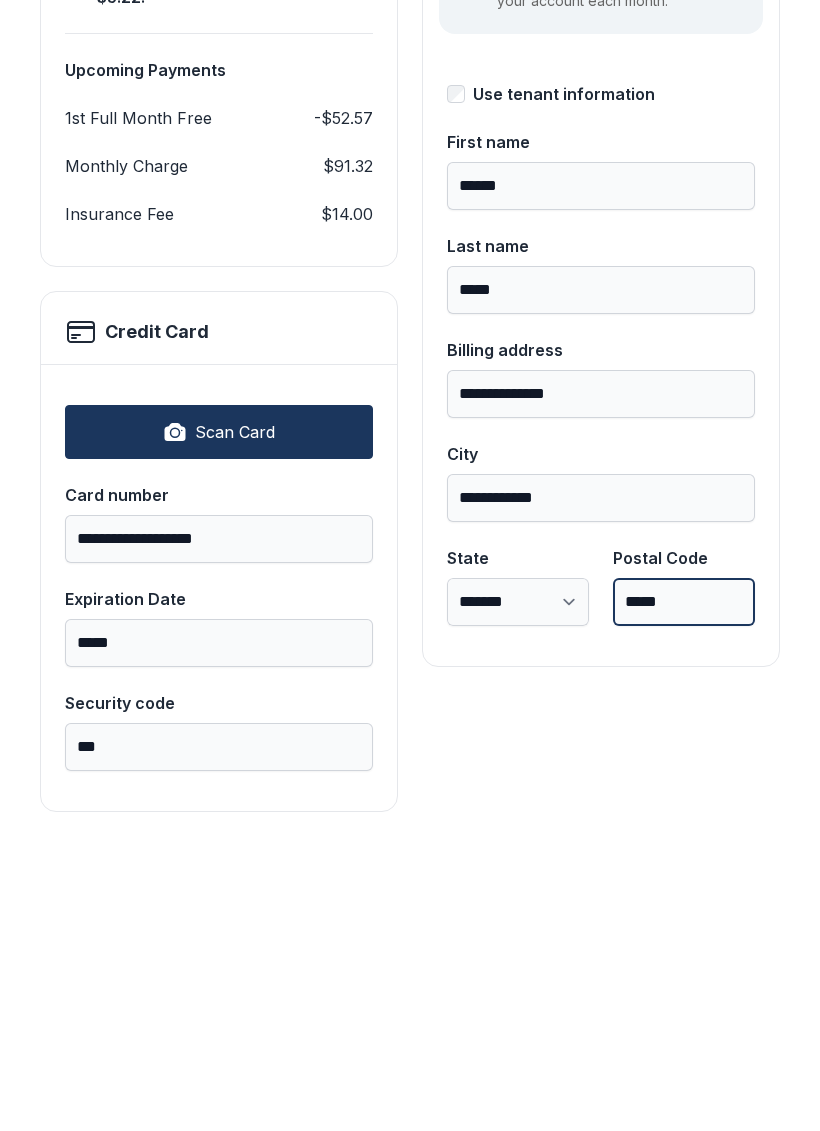 type on "*****" 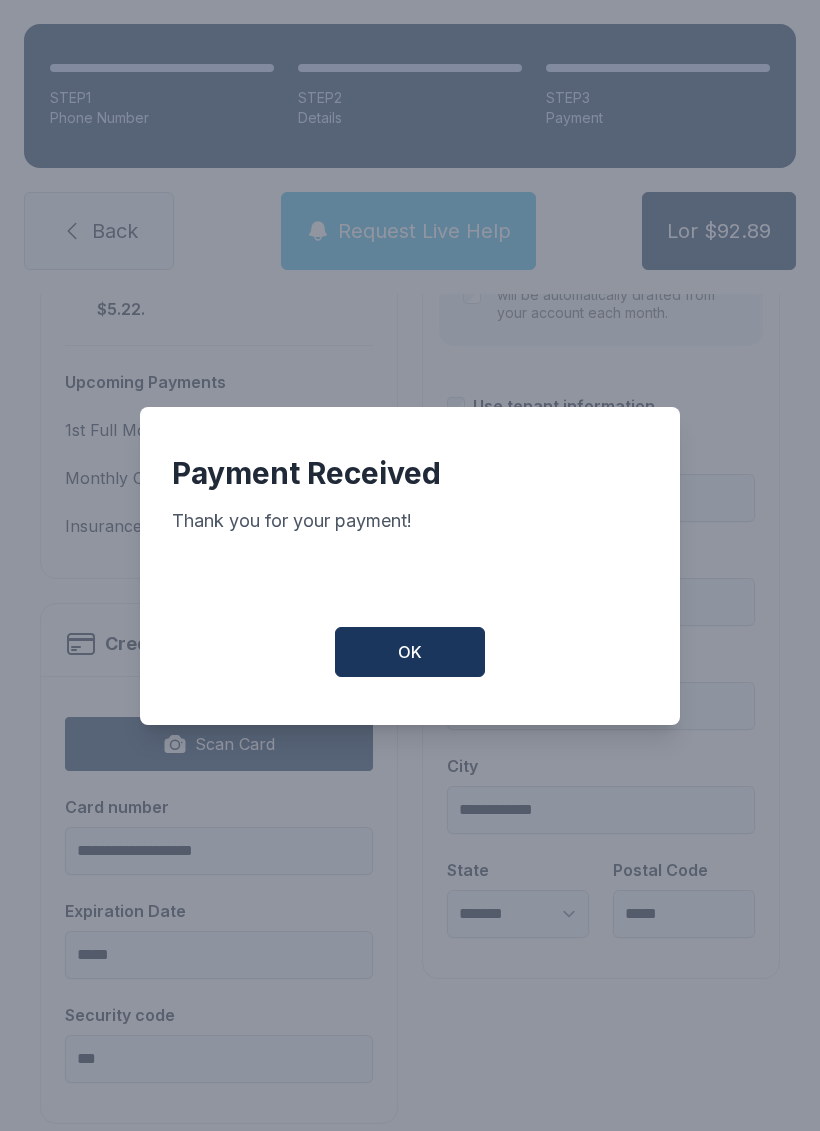 click on "OK" at bounding box center [410, 652] 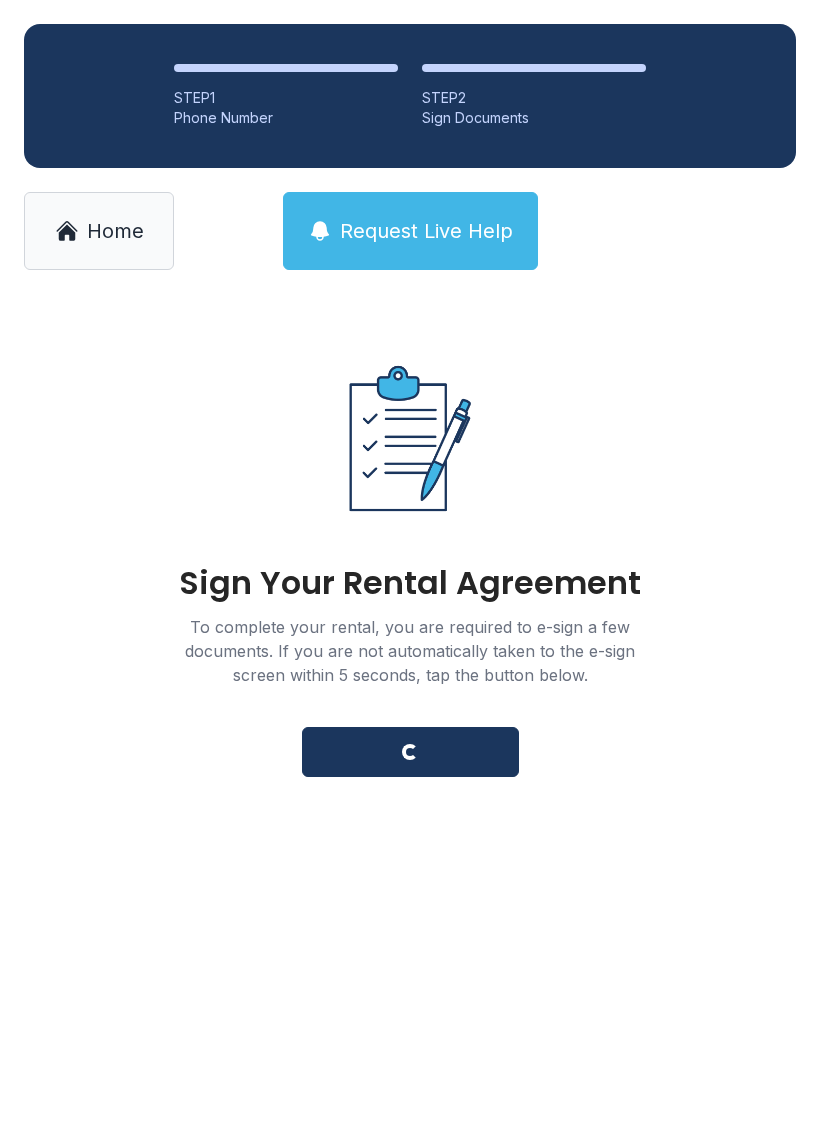 scroll, scrollTop: 0, scrollLeft: 0, axis: both 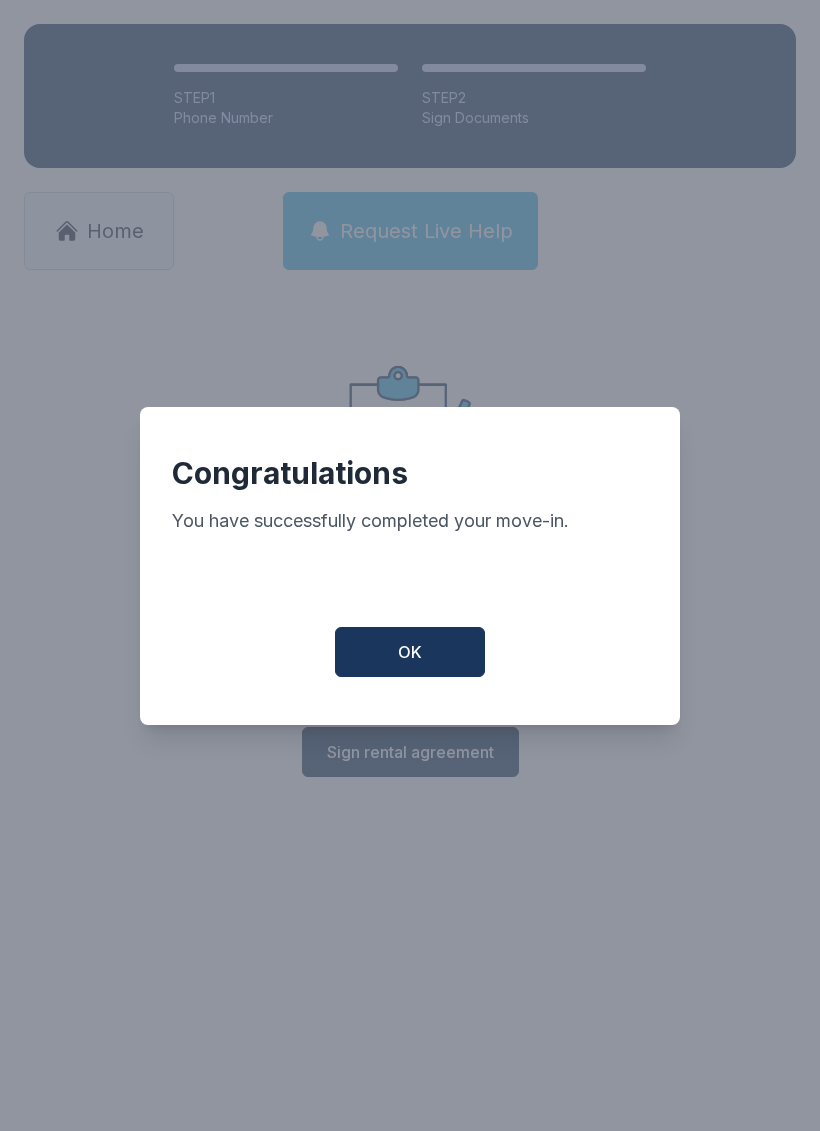 click on "OK" at bounding box center [410, 652] 